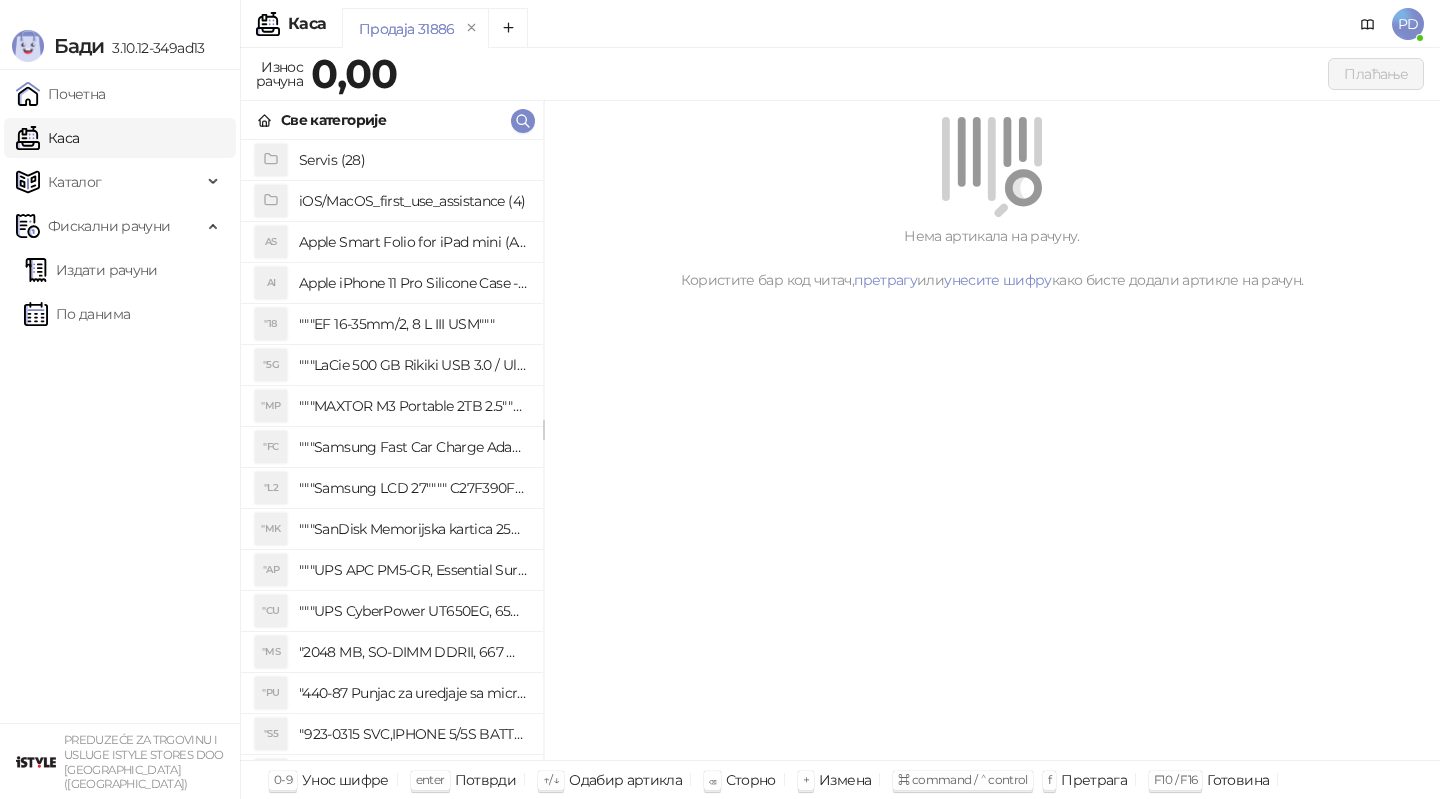 click on "По данима" at bounding box center (77, 314) 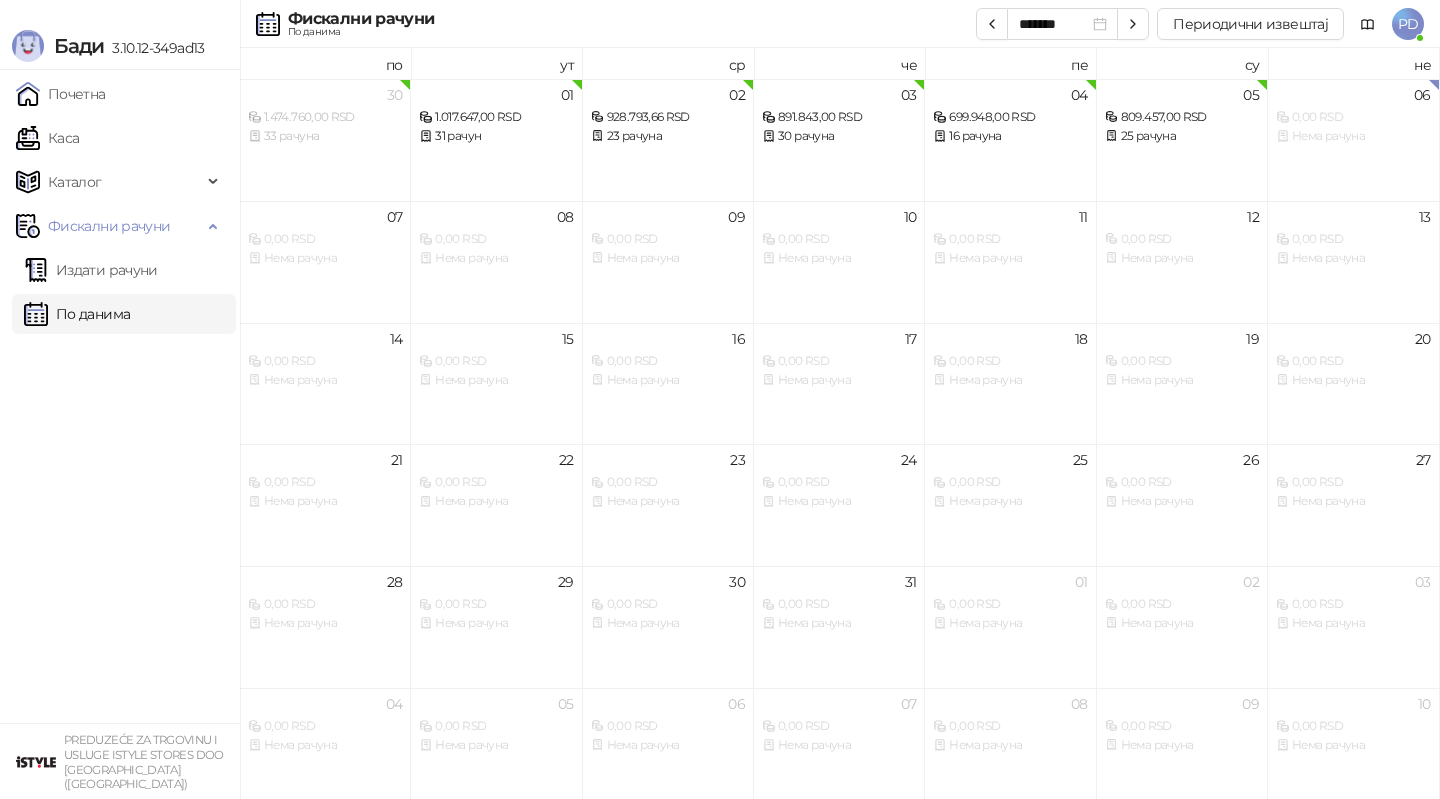 scroll, scrollTop: 0, scrollLeft: 0, axis: both 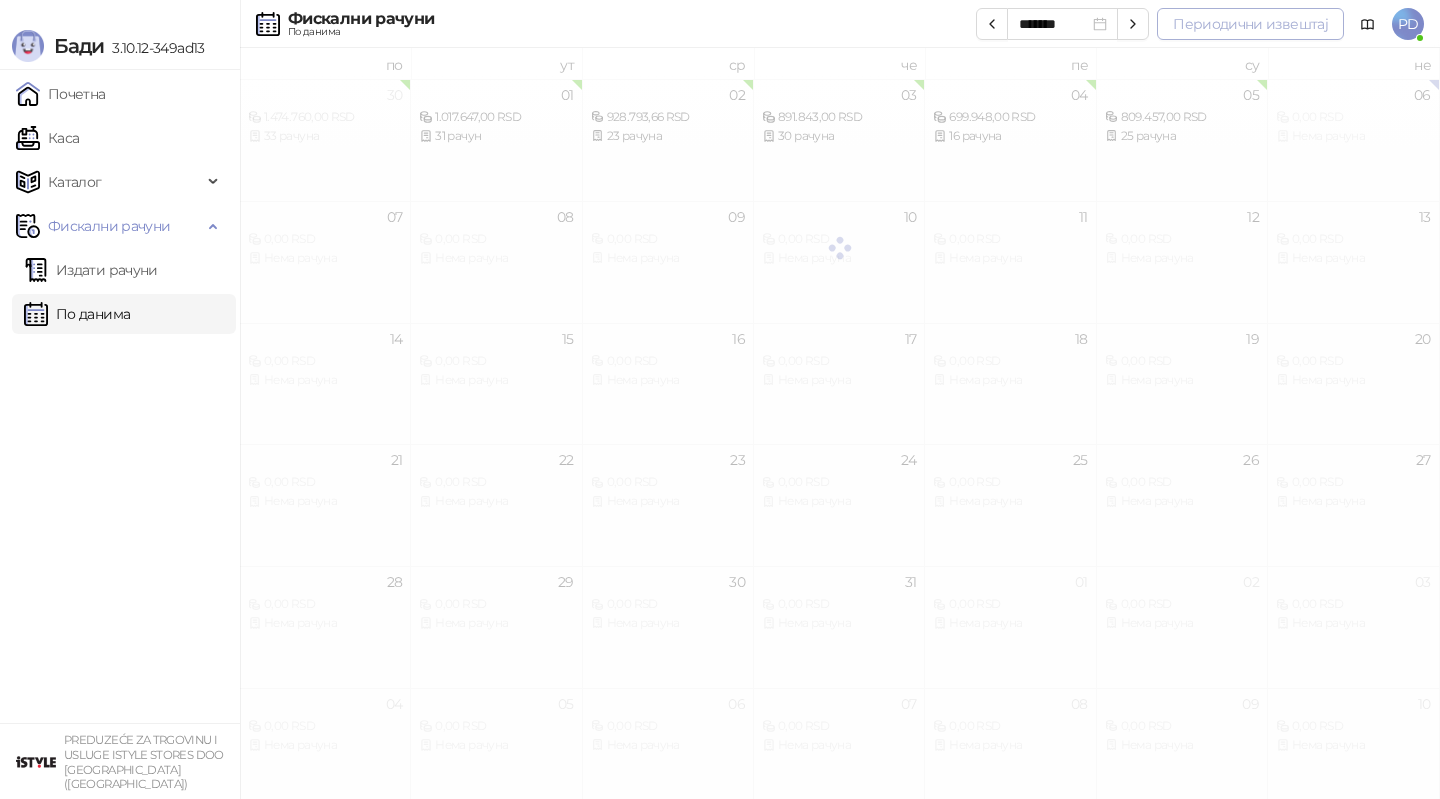 click on "Периодични извештај" at bounding box center (1250, 24) 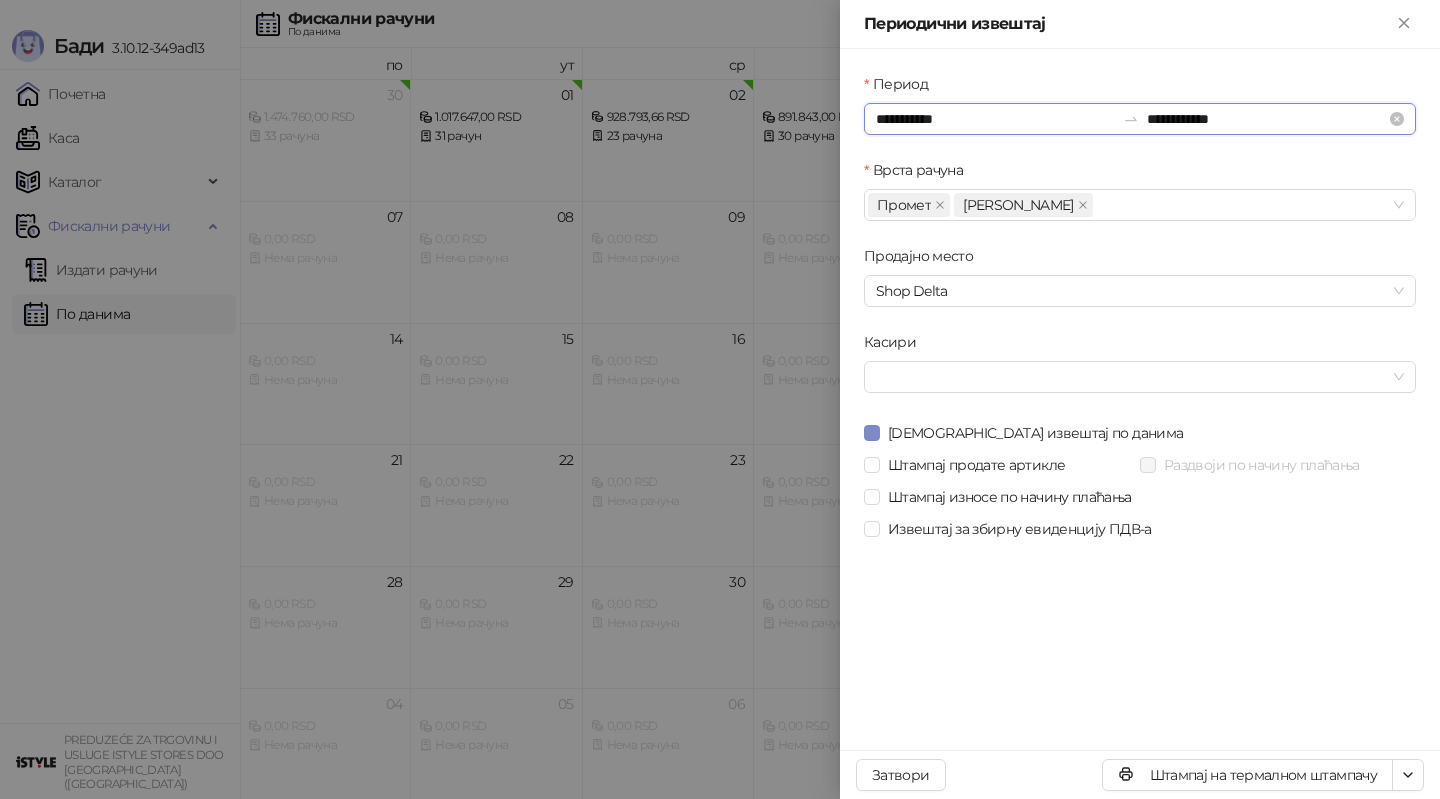 click on "**********" at bounding box center [995, 119] 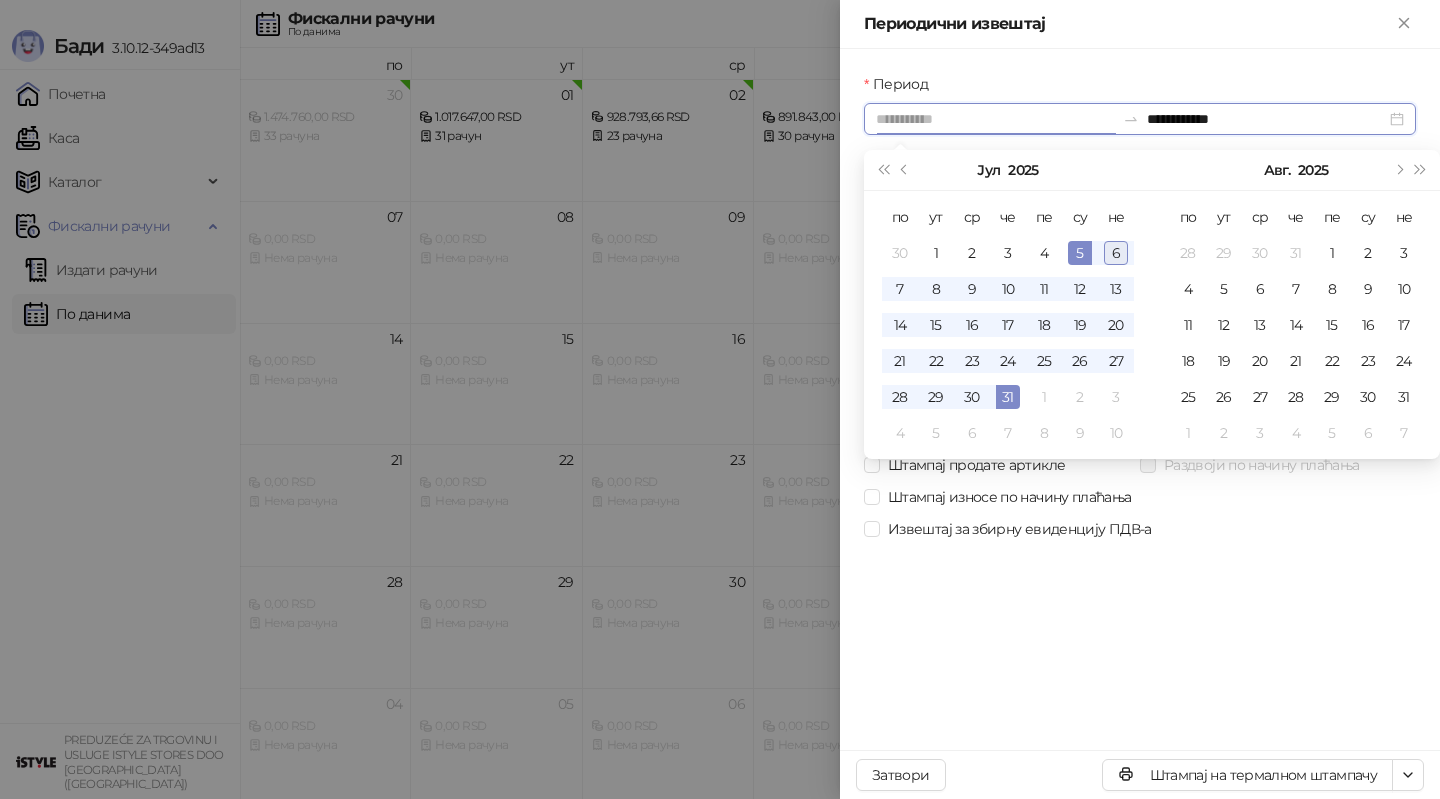 type on "**********" 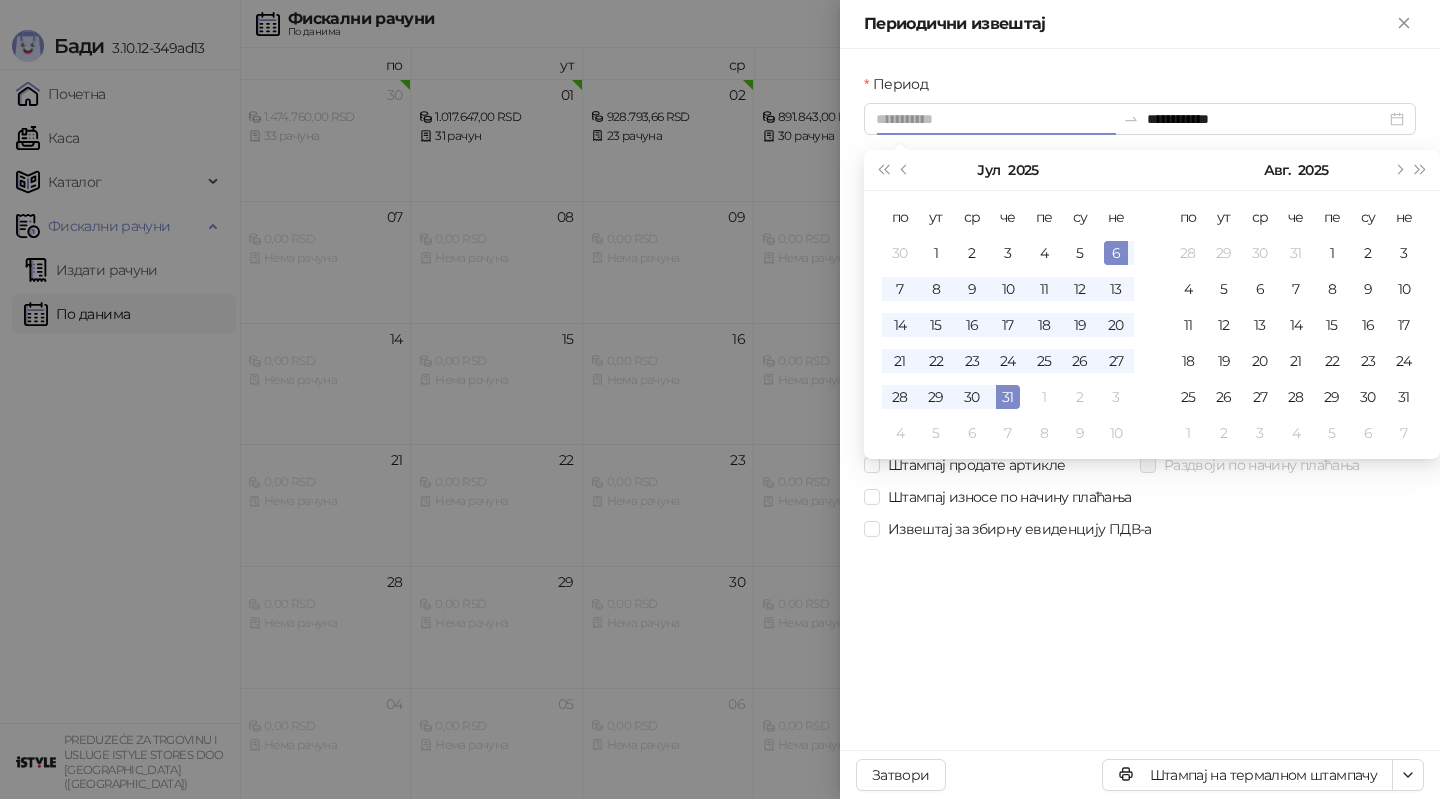 click on "6" at bounding box center (1116, 253) 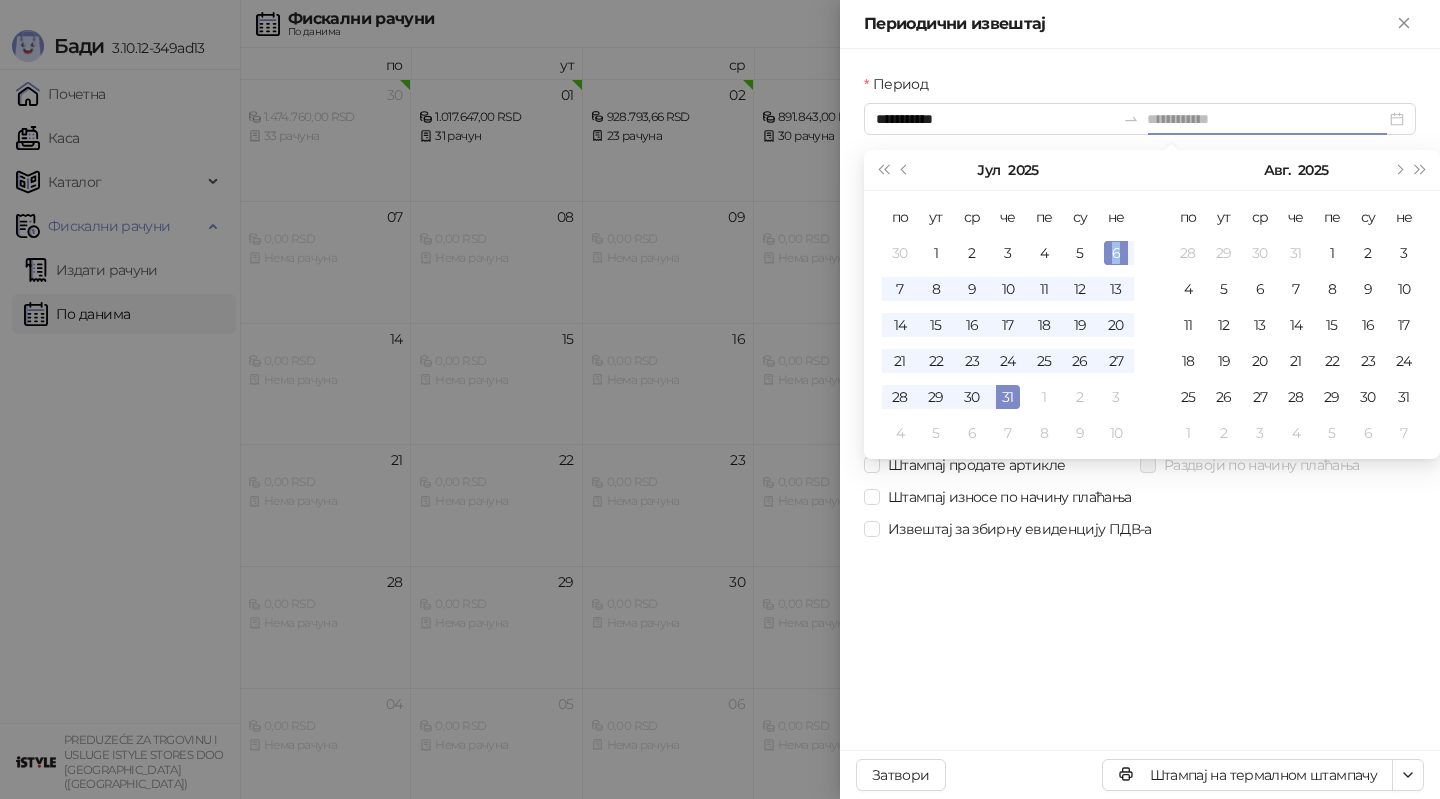 click on "6" at bounding box center [1116, 253] 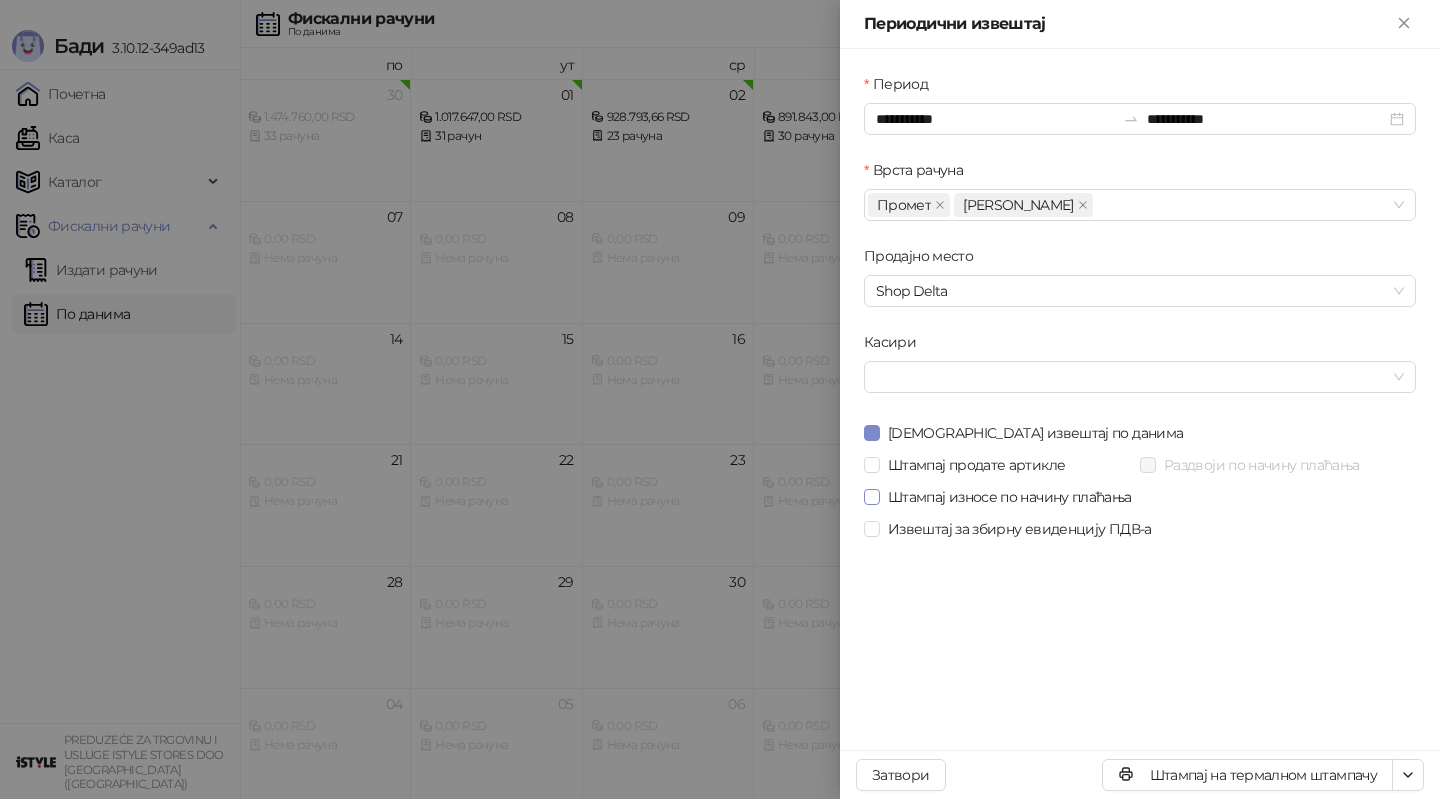 click on "Штампај износе по начину плаћања" at bounding box center [1010, 497] 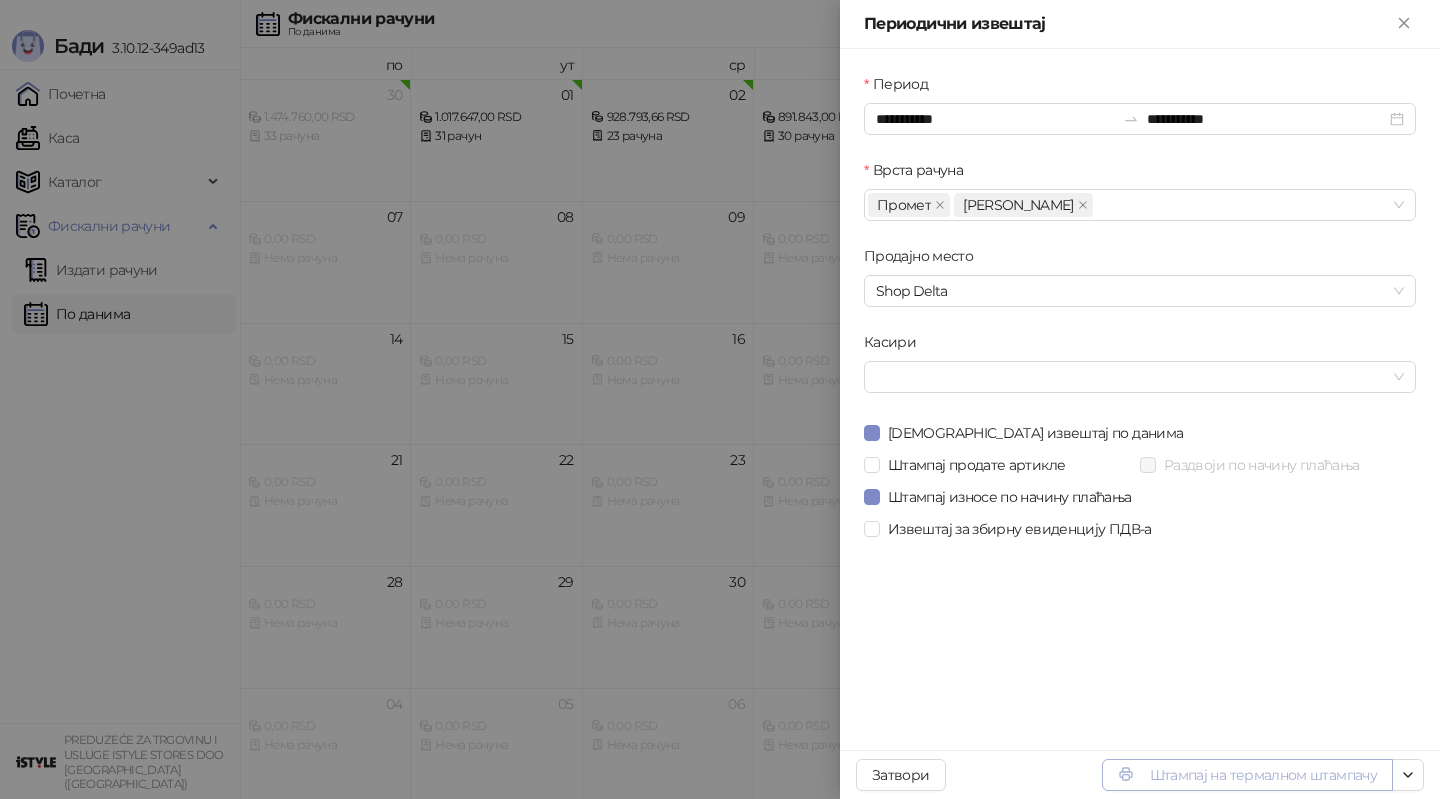 click on "Штампај на термалном штампачу" at bounding box center (1247, 775) 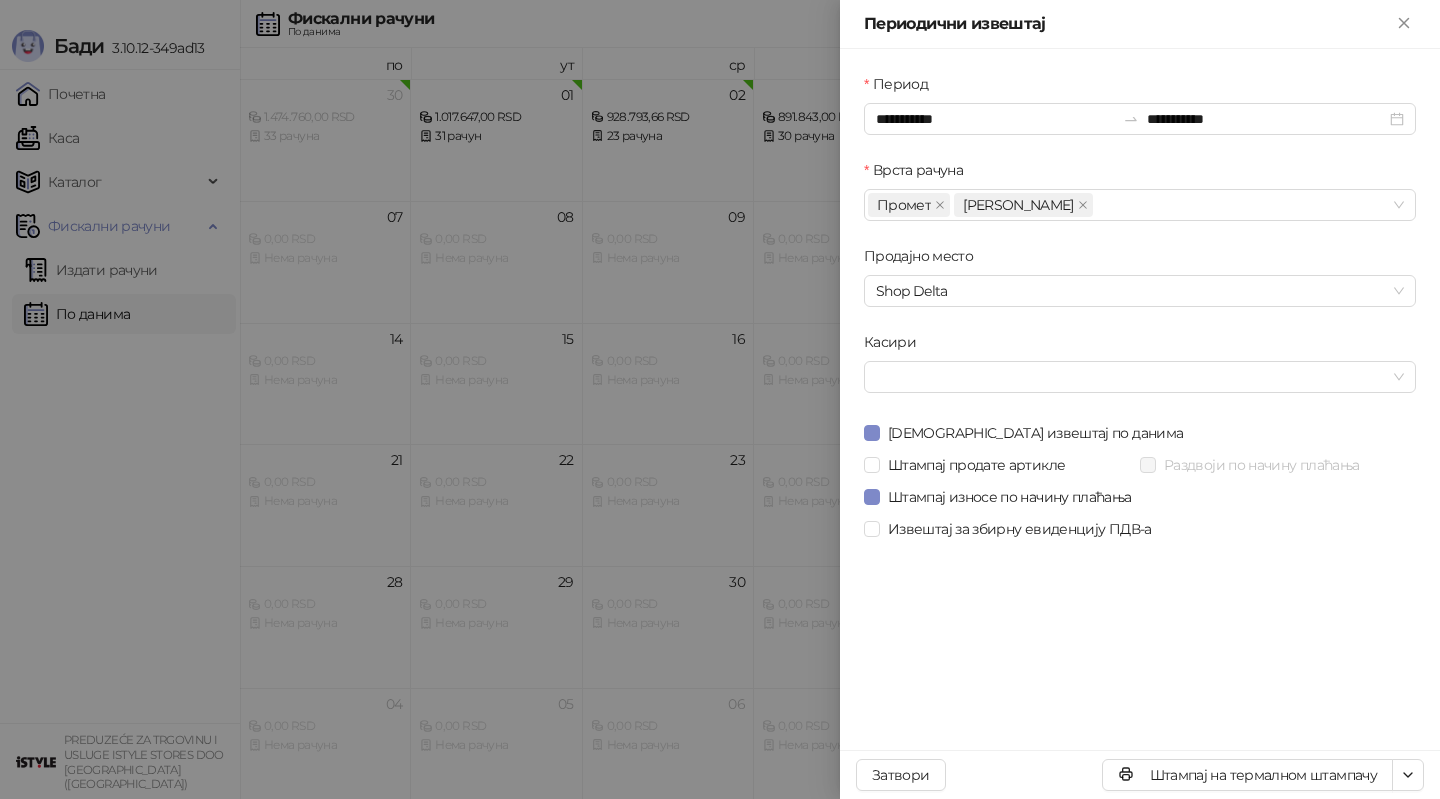 click at bounding box center (720, 399) 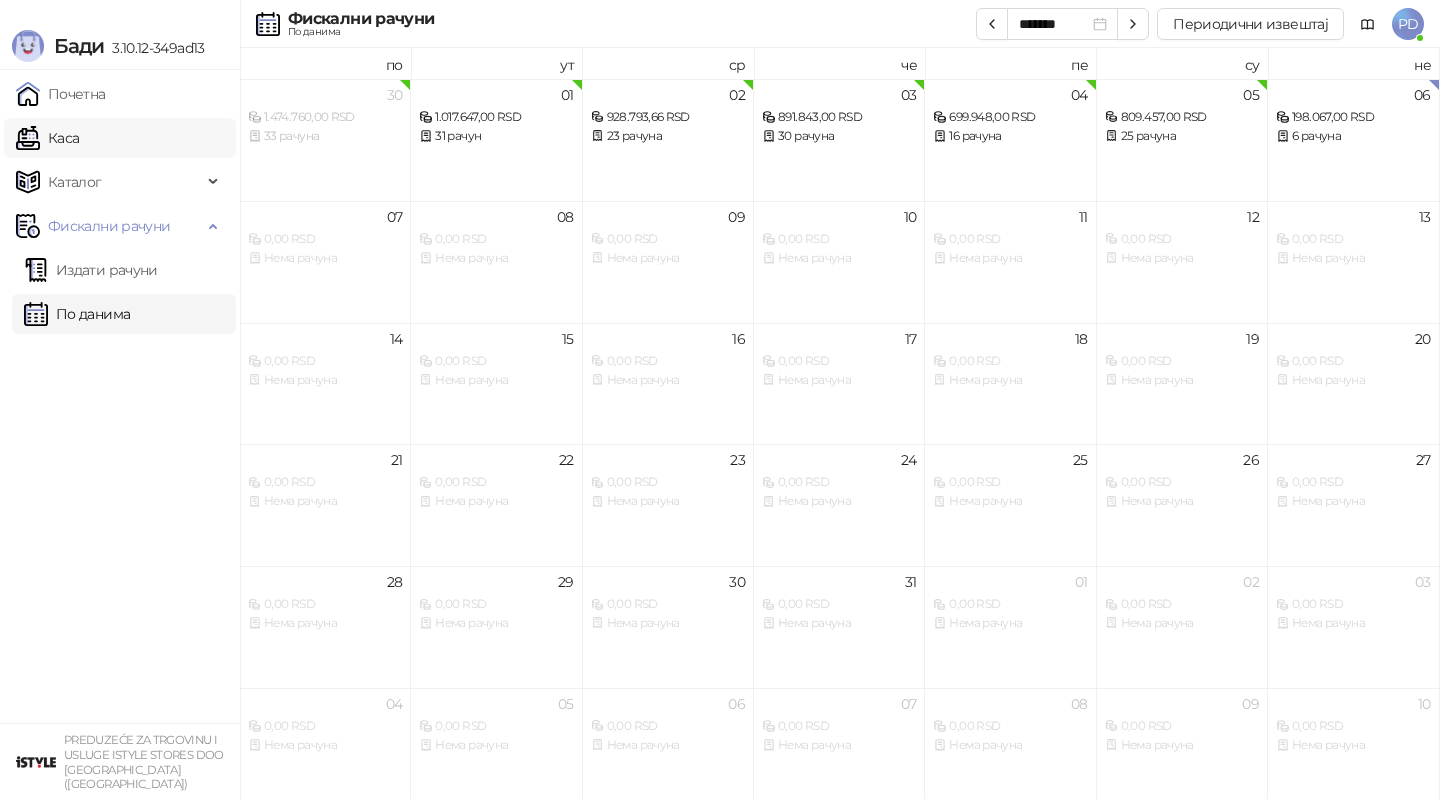 click on "Каса" at bounding box center (47, 138) 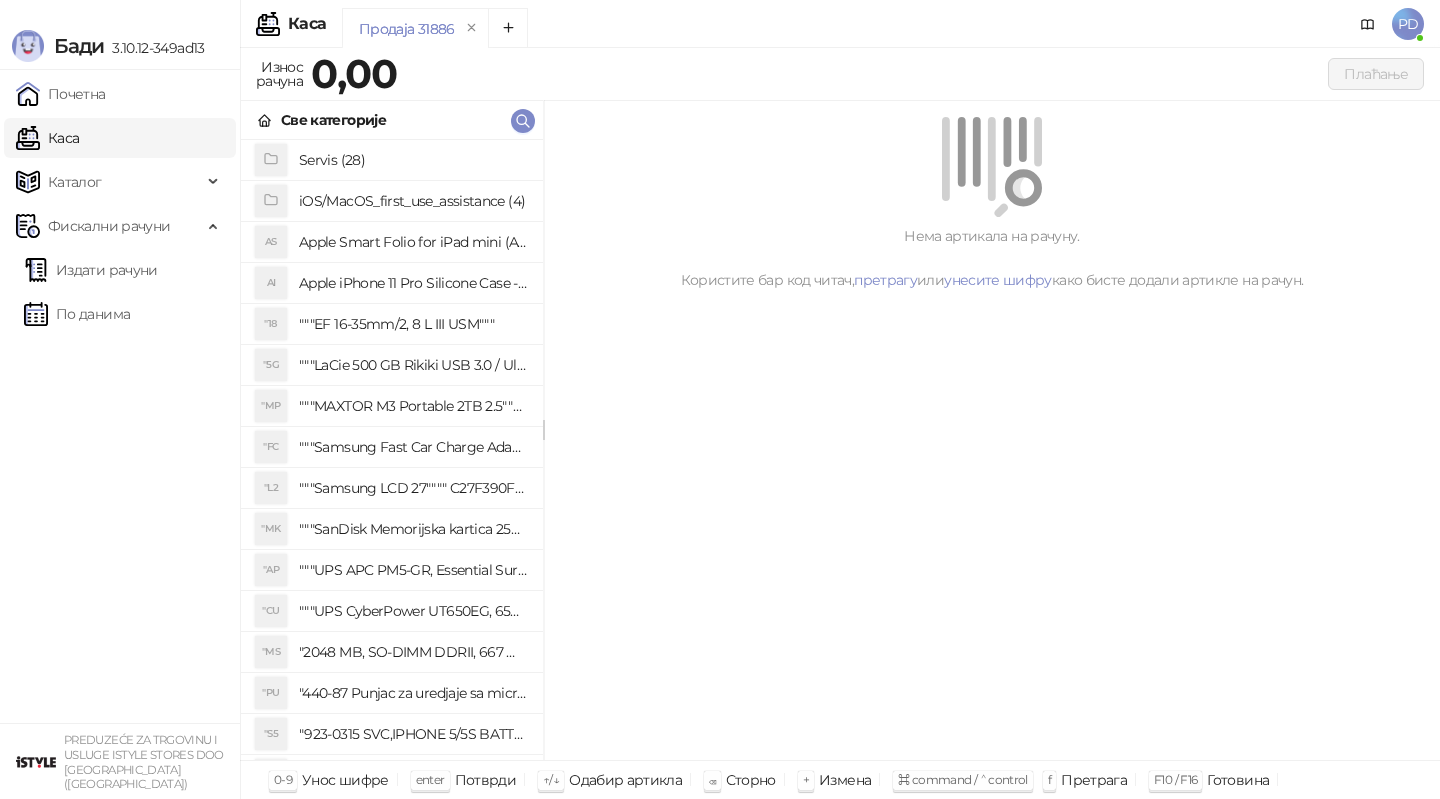click on "Продаја 31886" at bounding box center (823, 31) 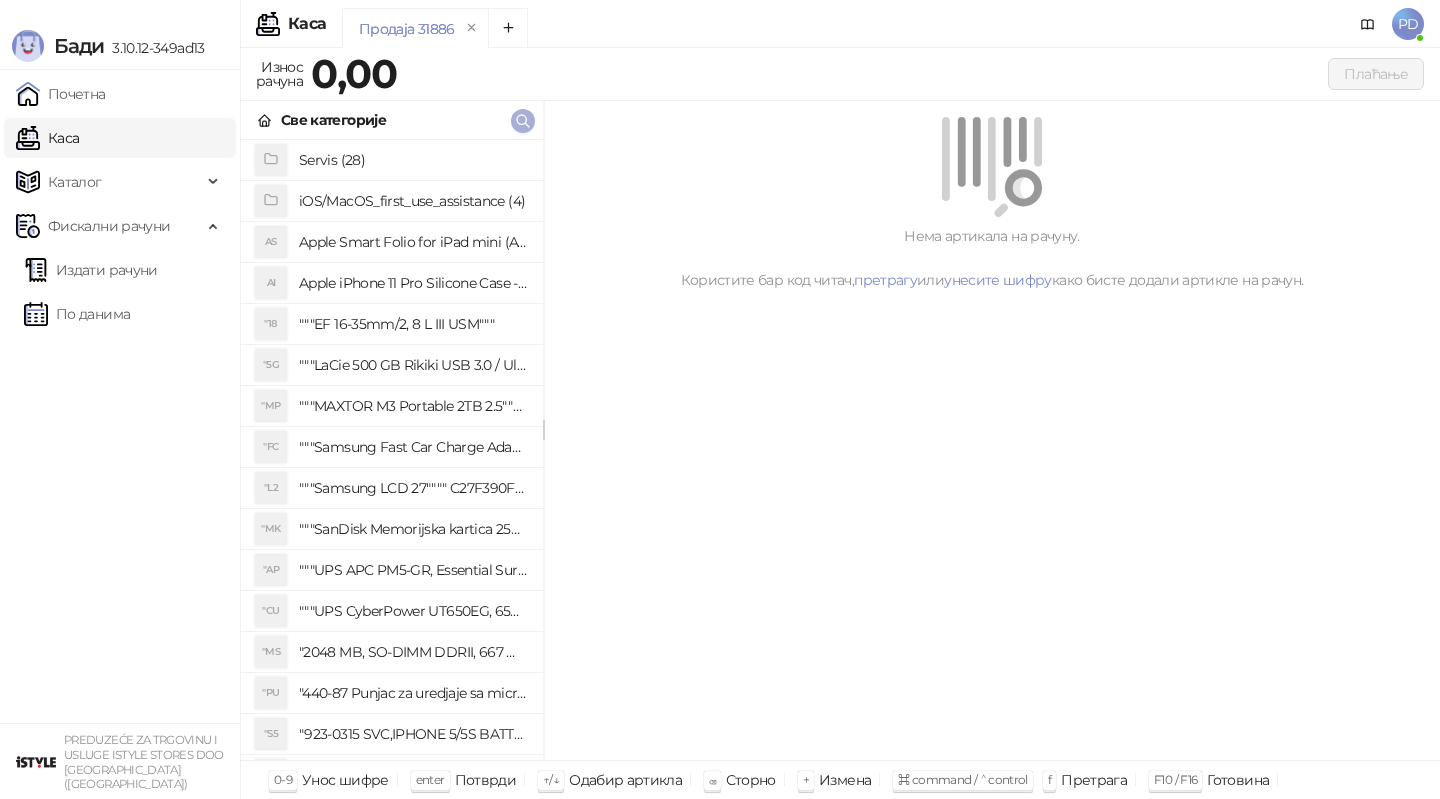 click 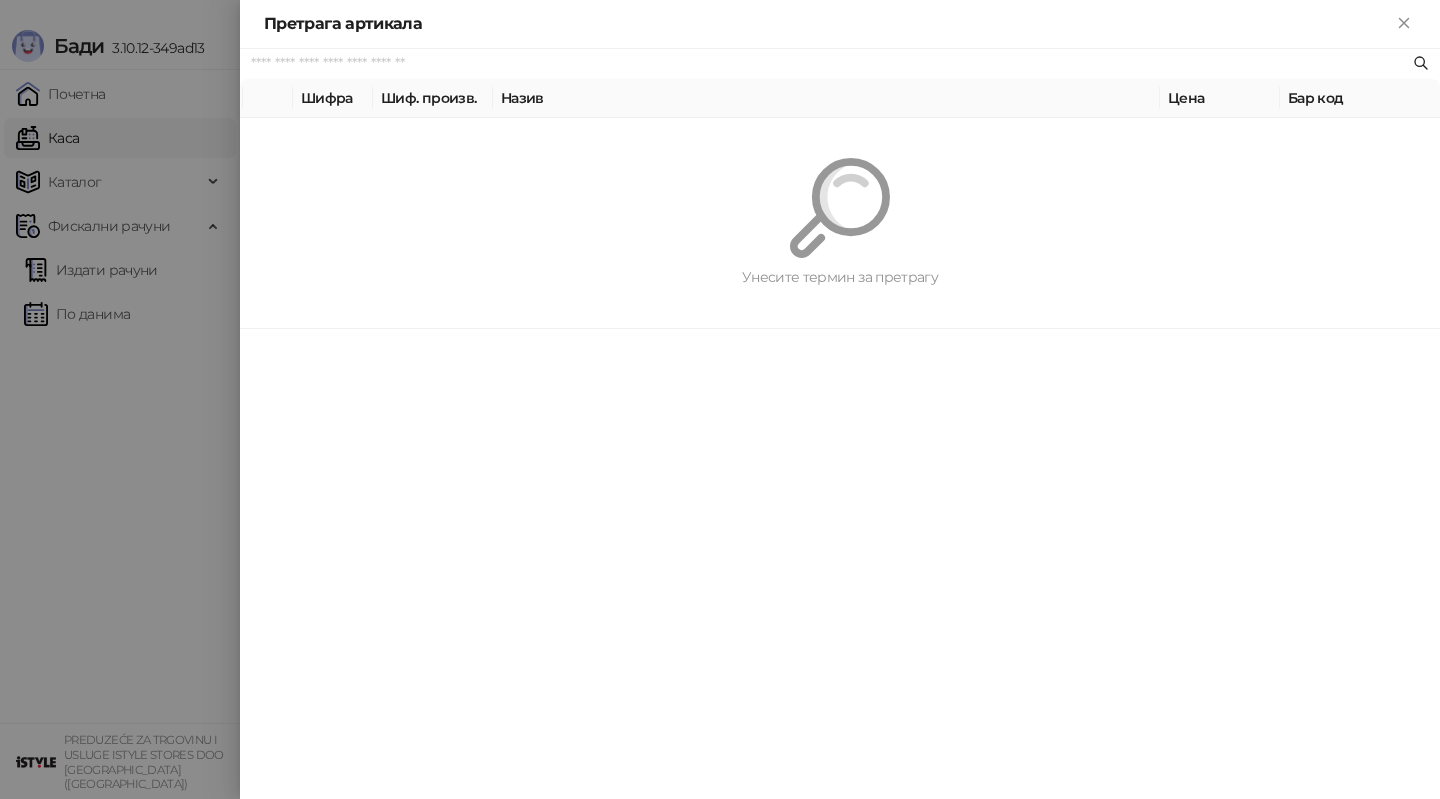 paste on "*********" 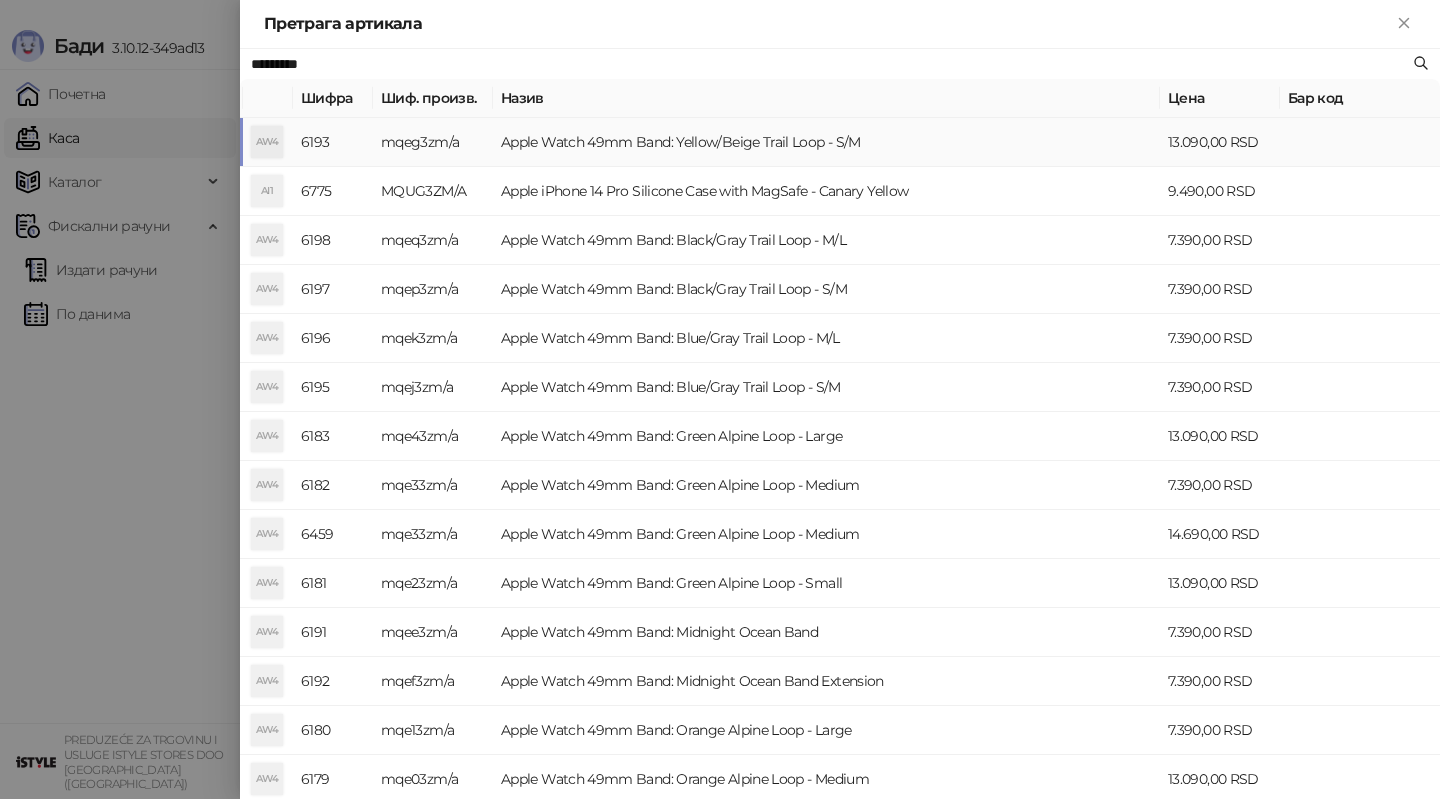 type on "*********" 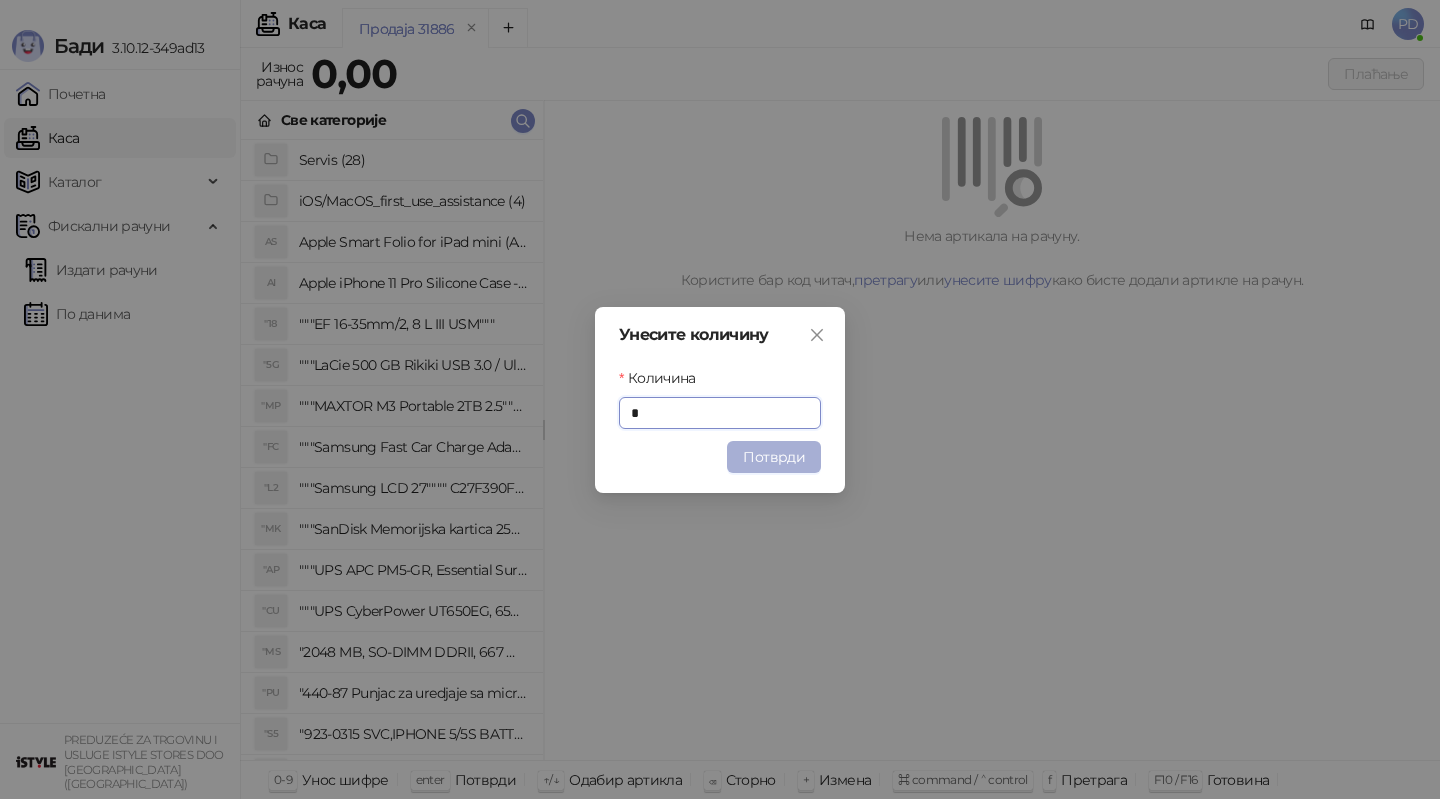 click on "Потврди" at bounding box center [774, 457] 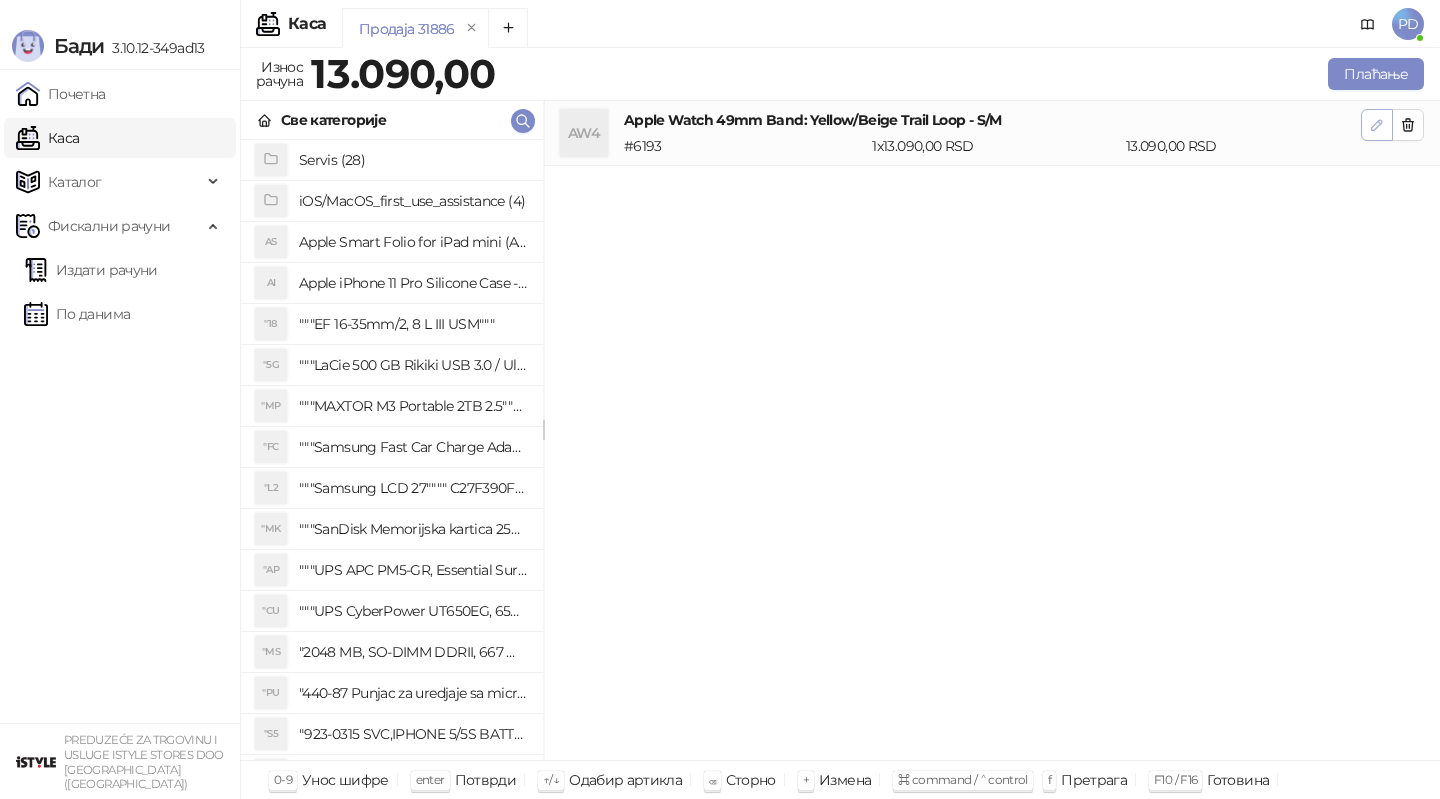 click at bounding box center (1377, 125) 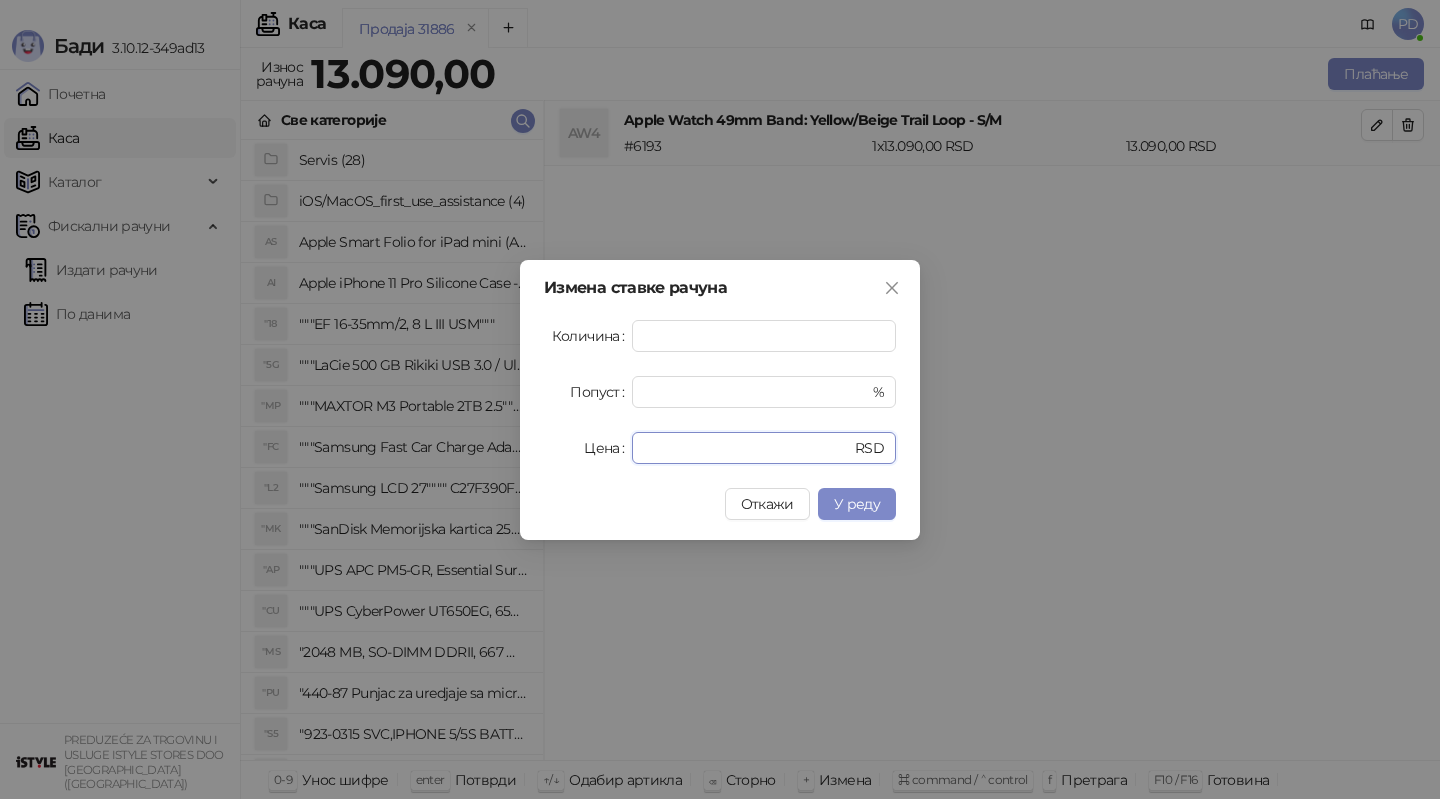 drag, startPoint x: 721, startPoint y: 453, endPoint x: 532, endPoint y: 454, distance: 189.00264 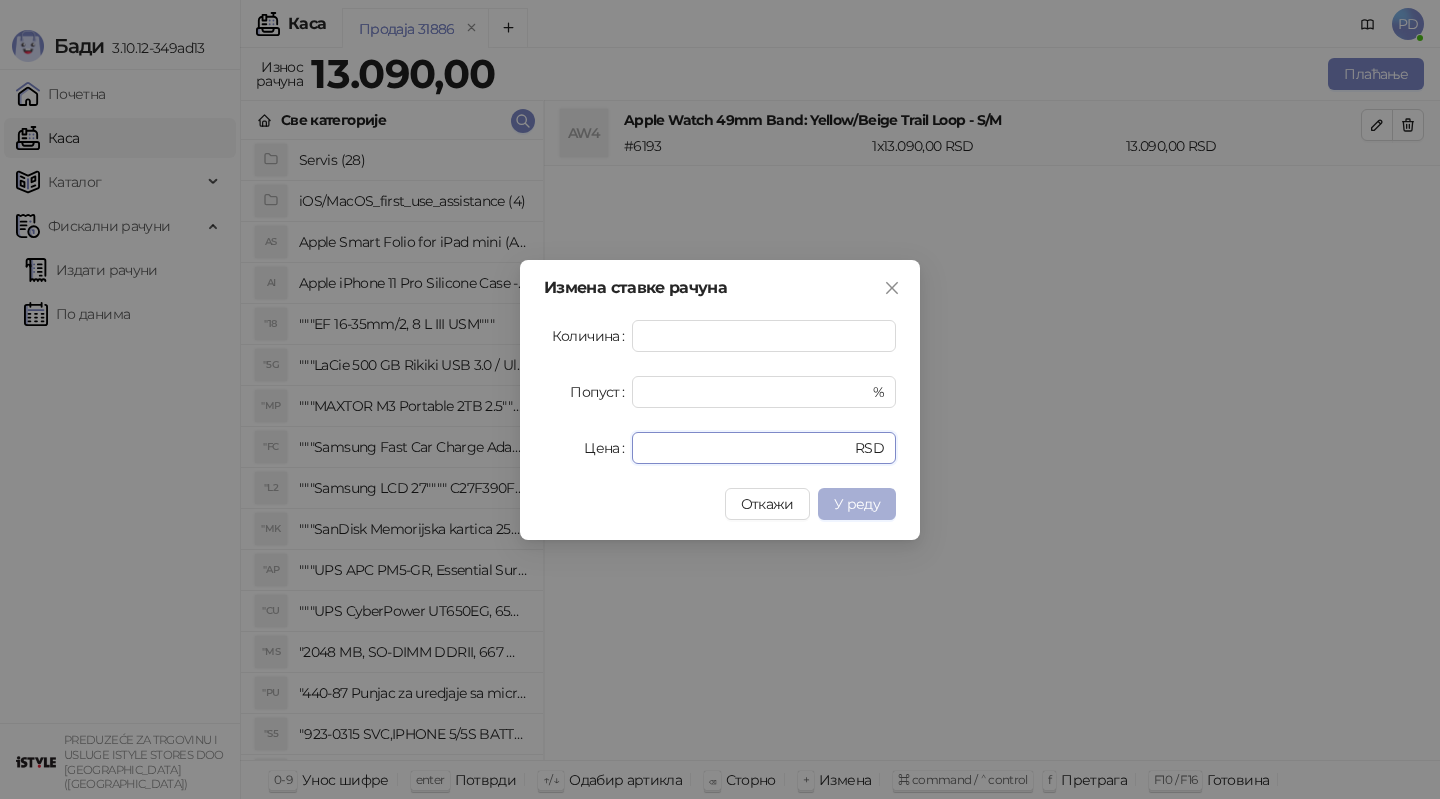 type on "*****" 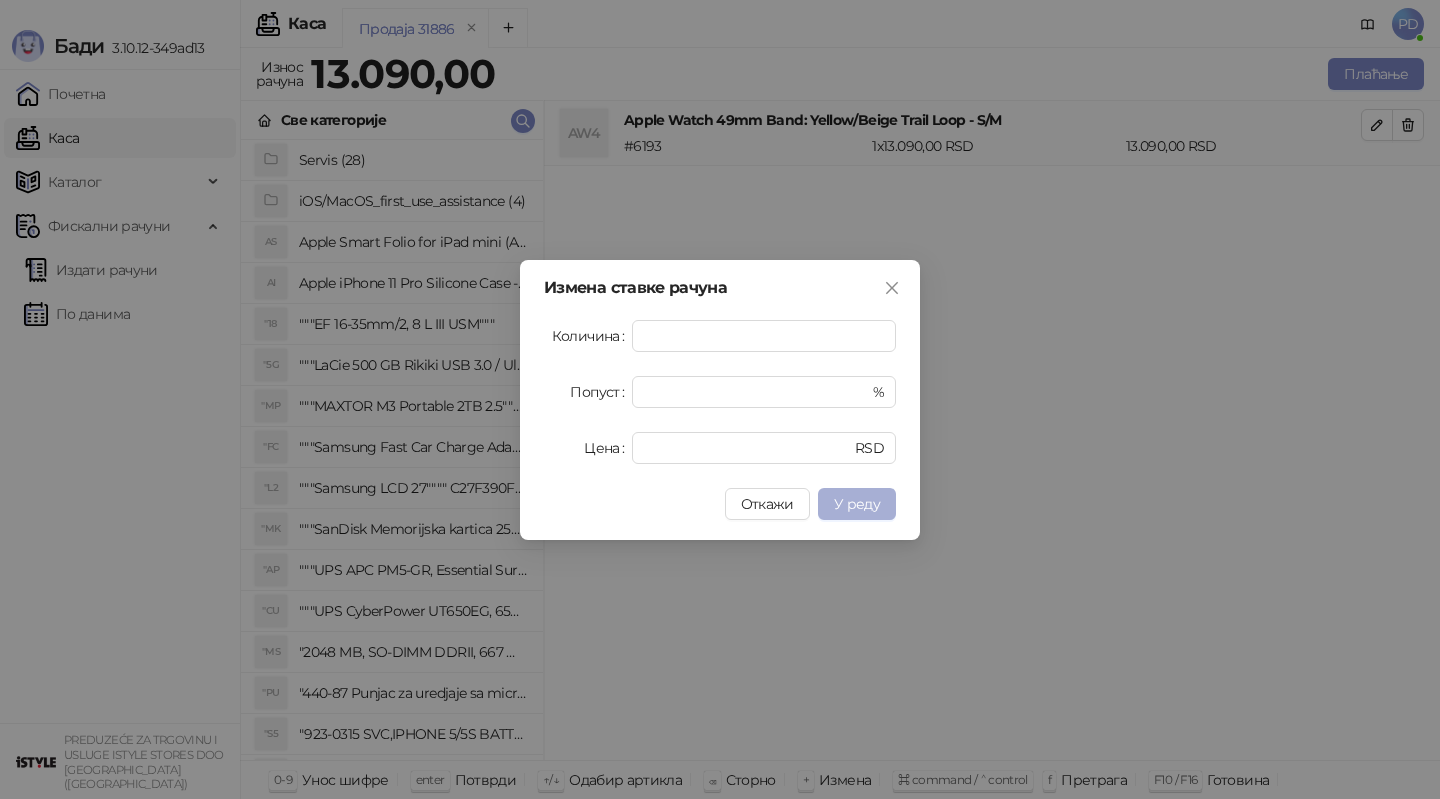 click on "У реду" at bounding box center [857, 504] 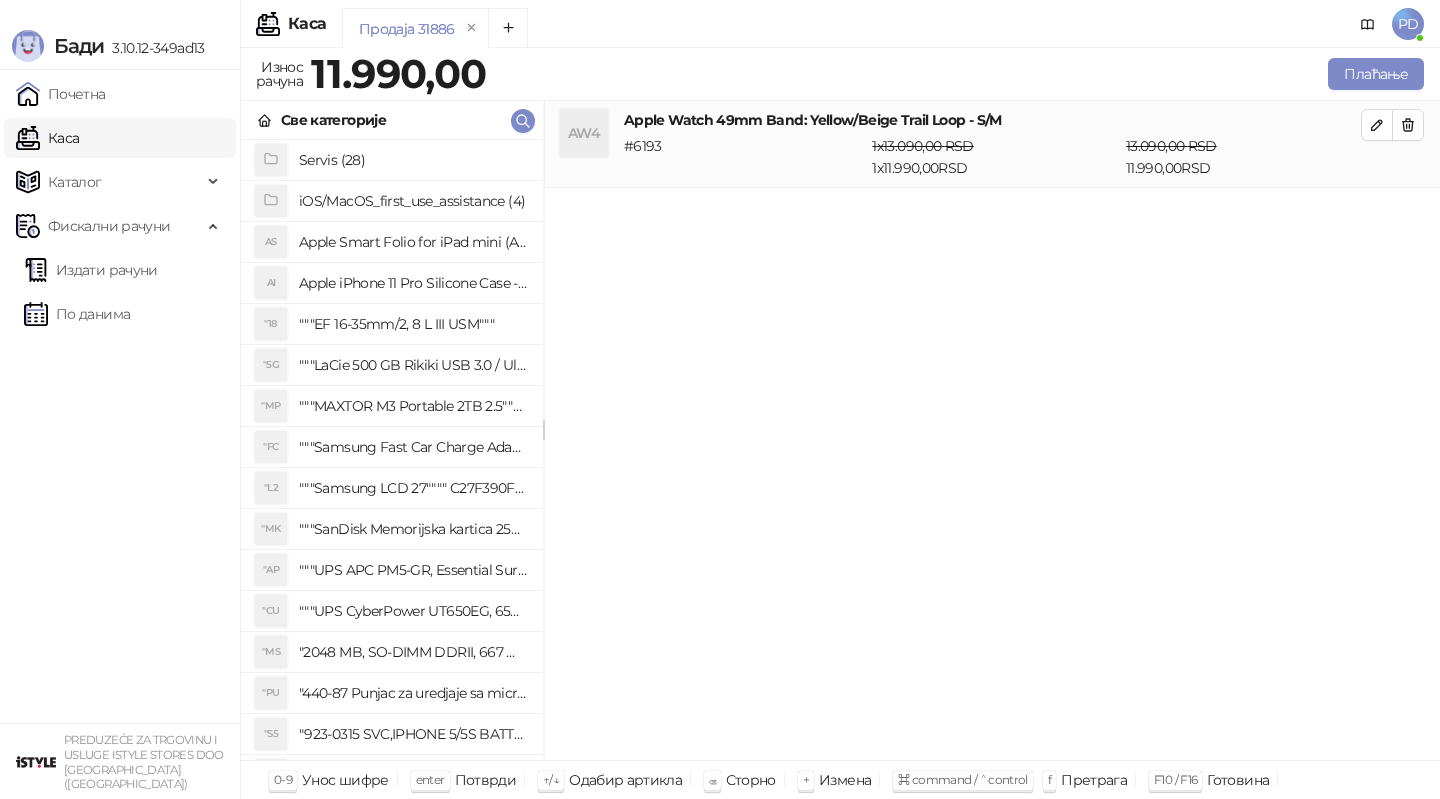 type 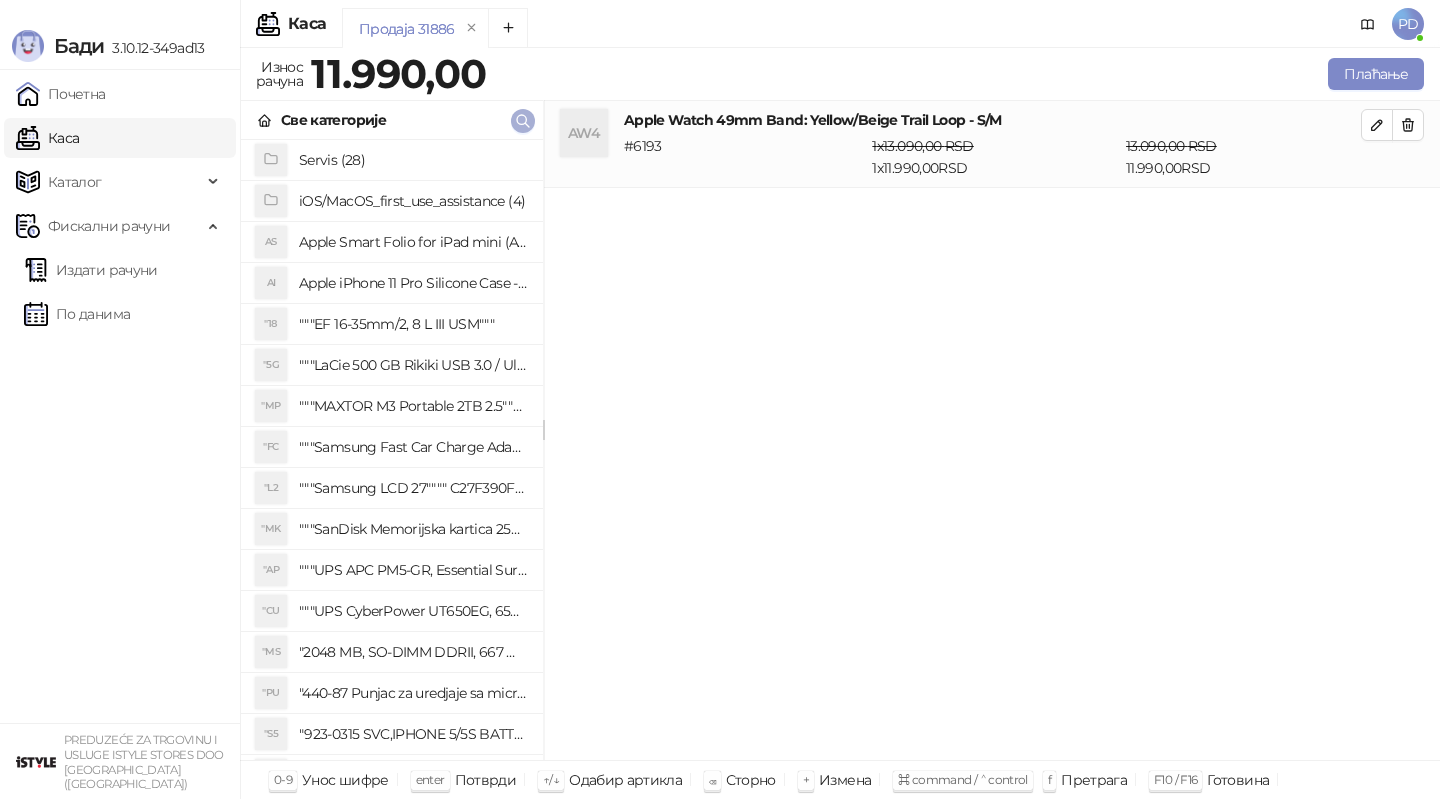 click 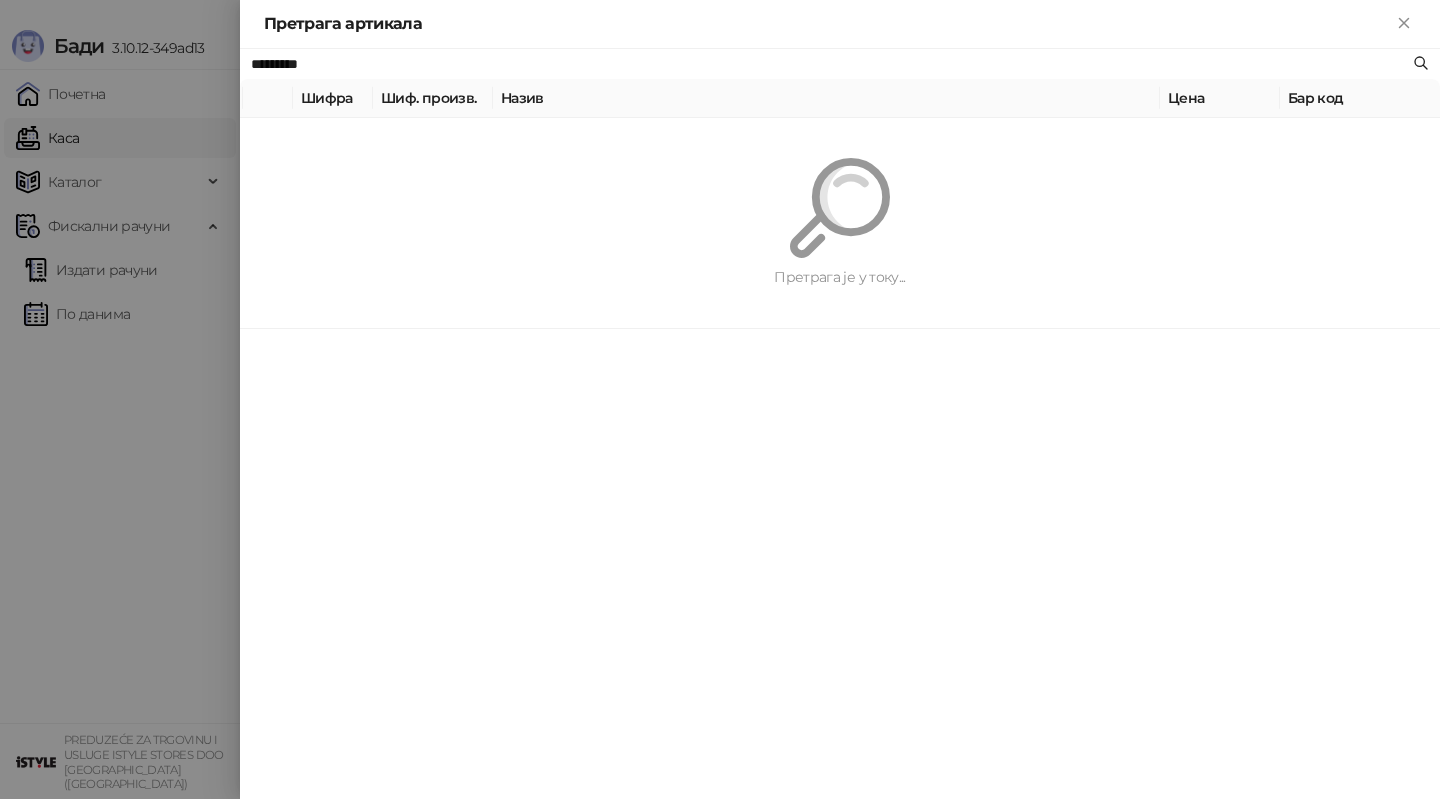 paste 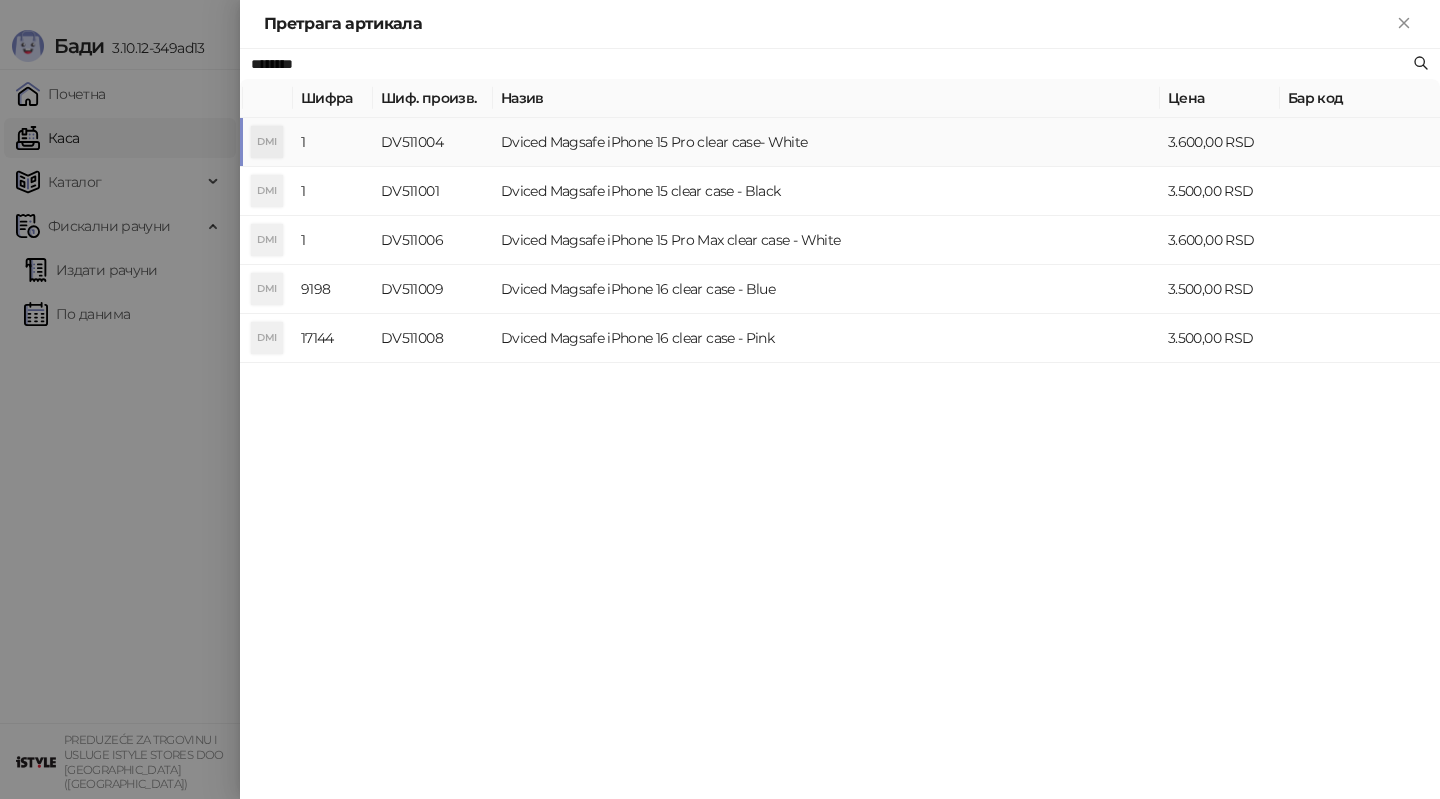 click on "DV511004" at bounding box center (433, 142) 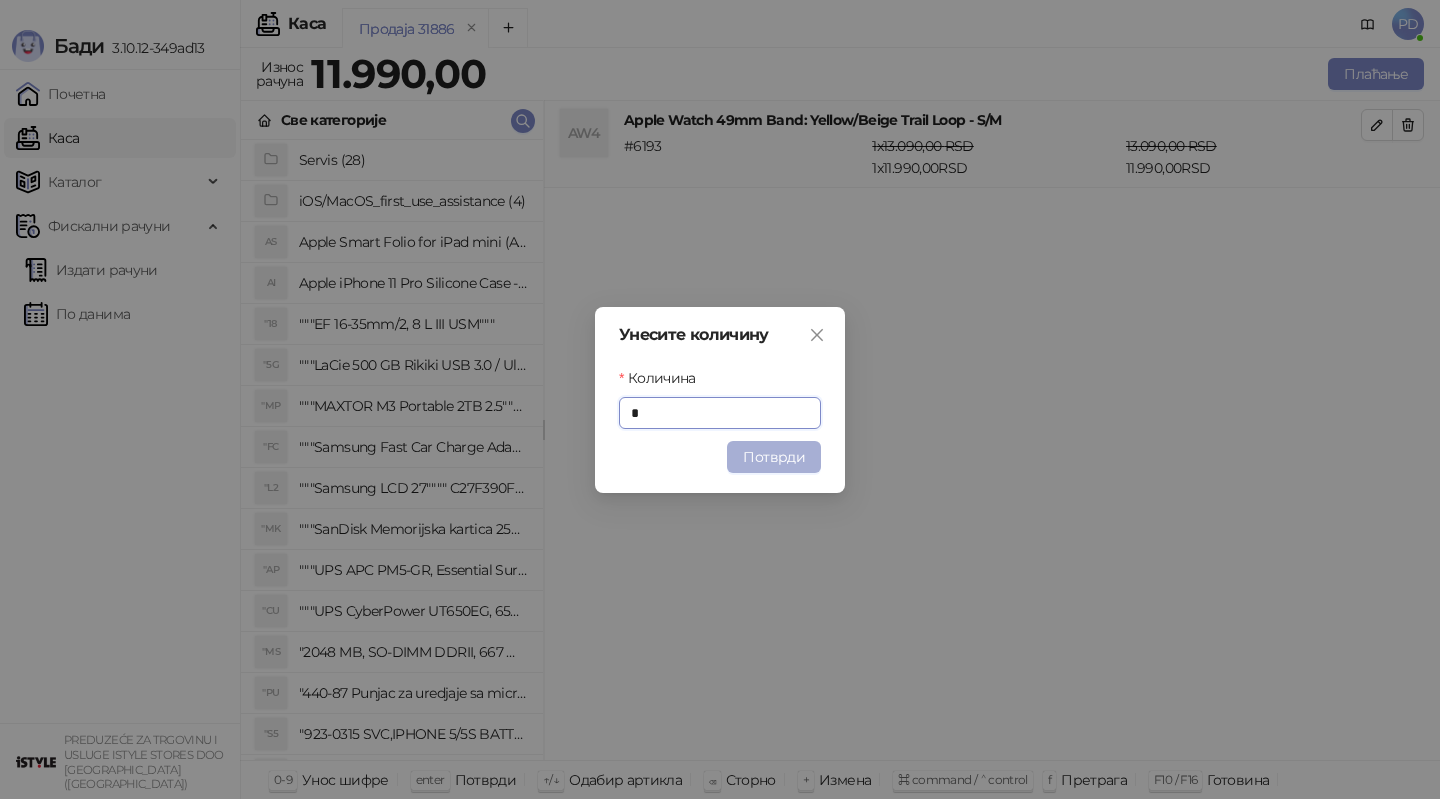 click on "Потврди" at bounding box center (774, 457) 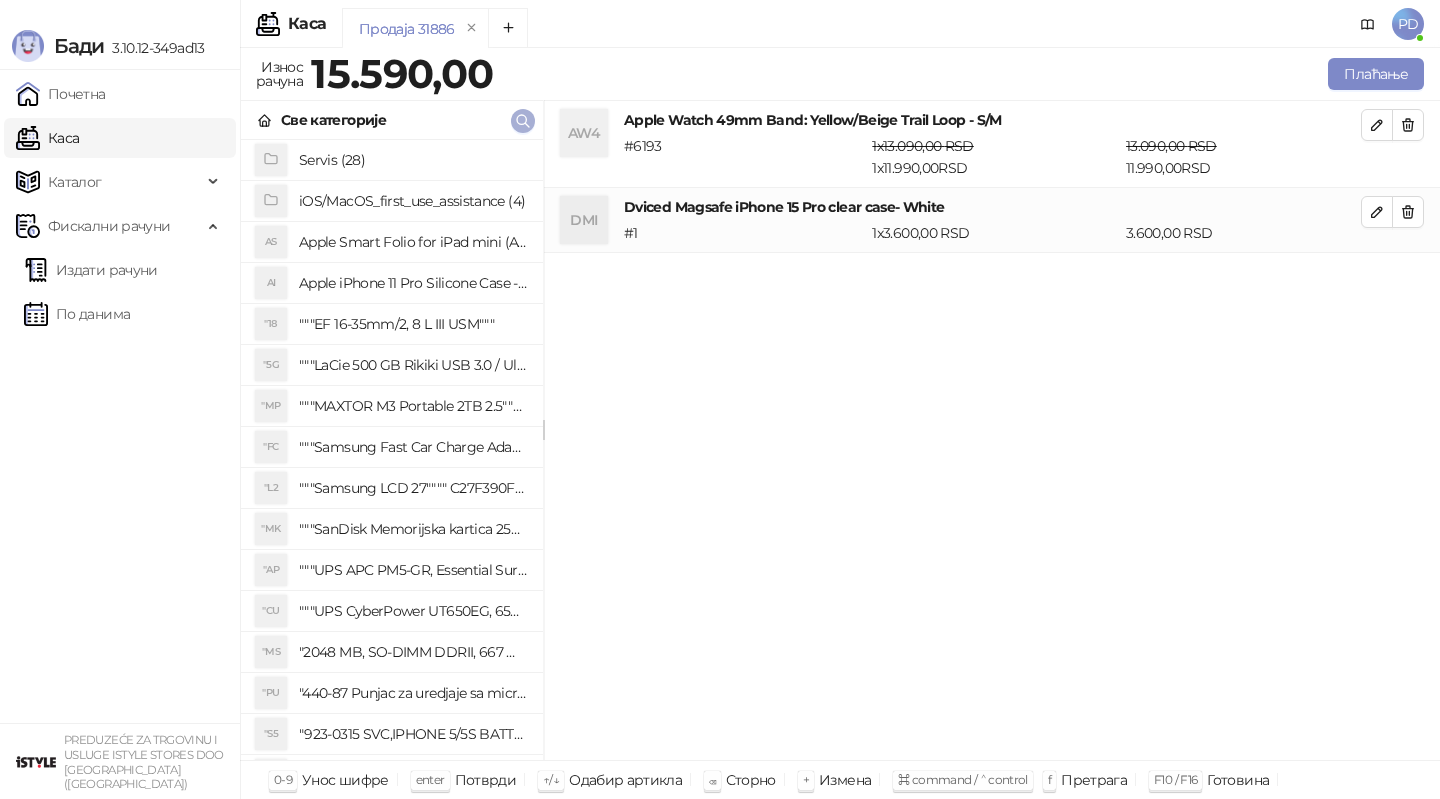 click at bounding box center (523, 121) 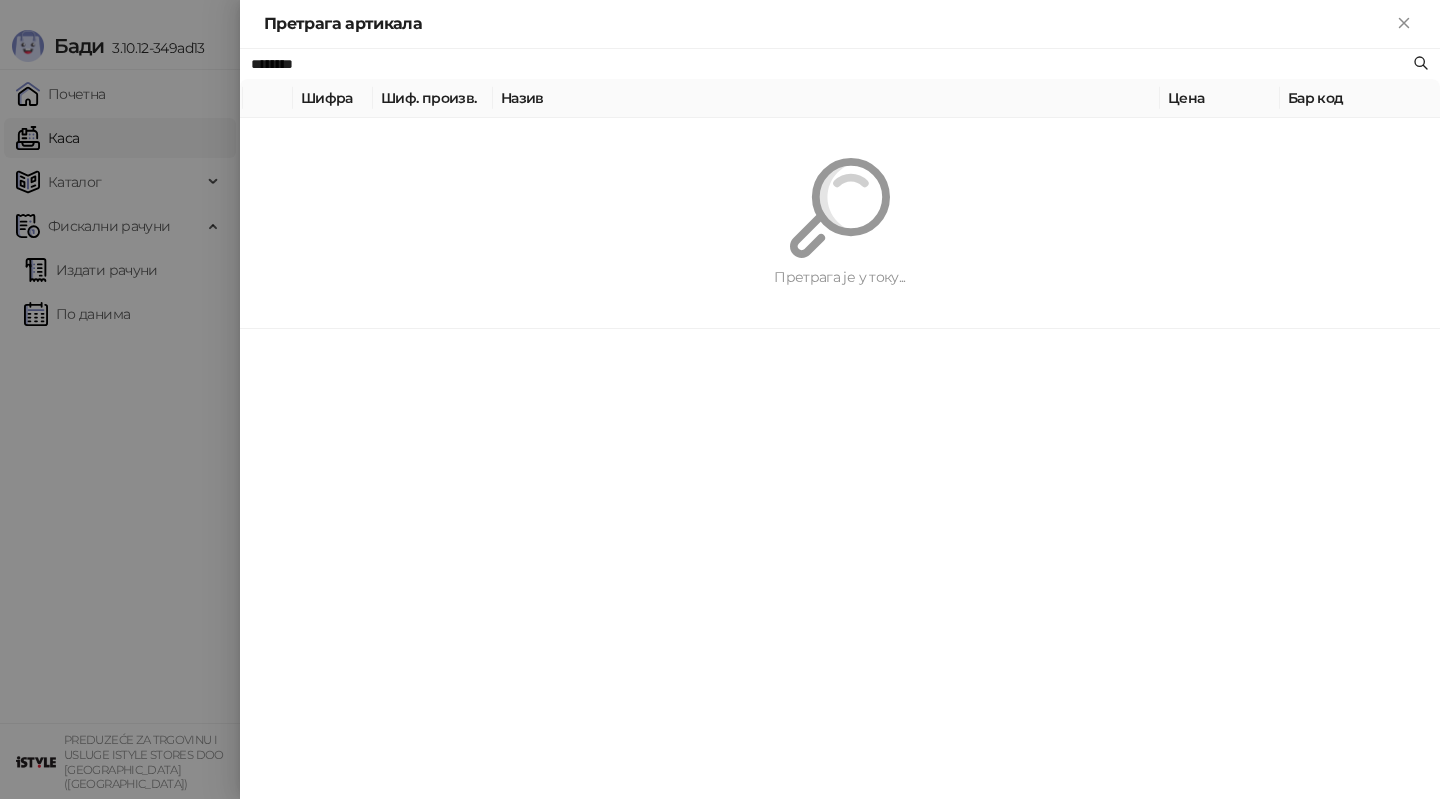 paste on "*" 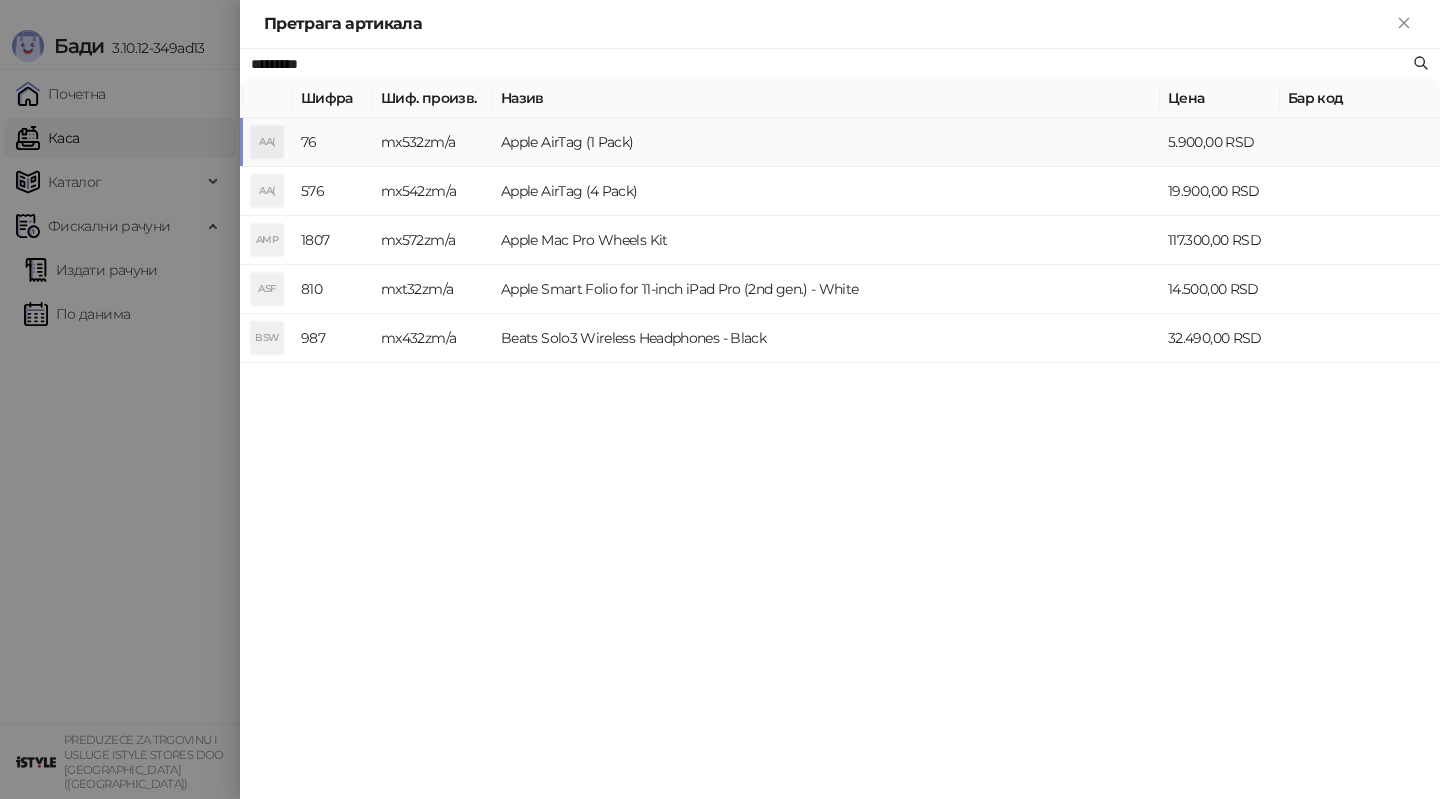 type on "*********" 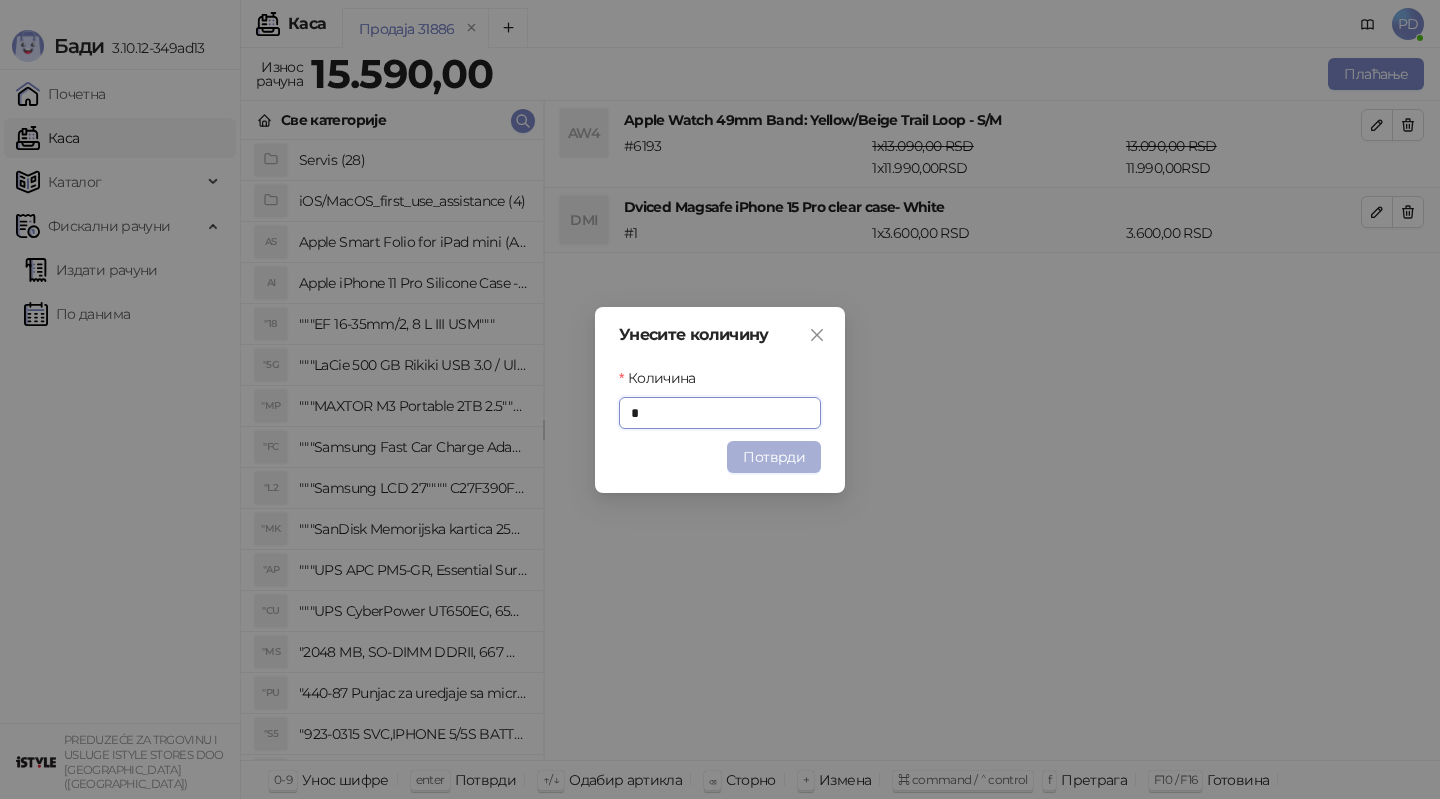 type on "*" 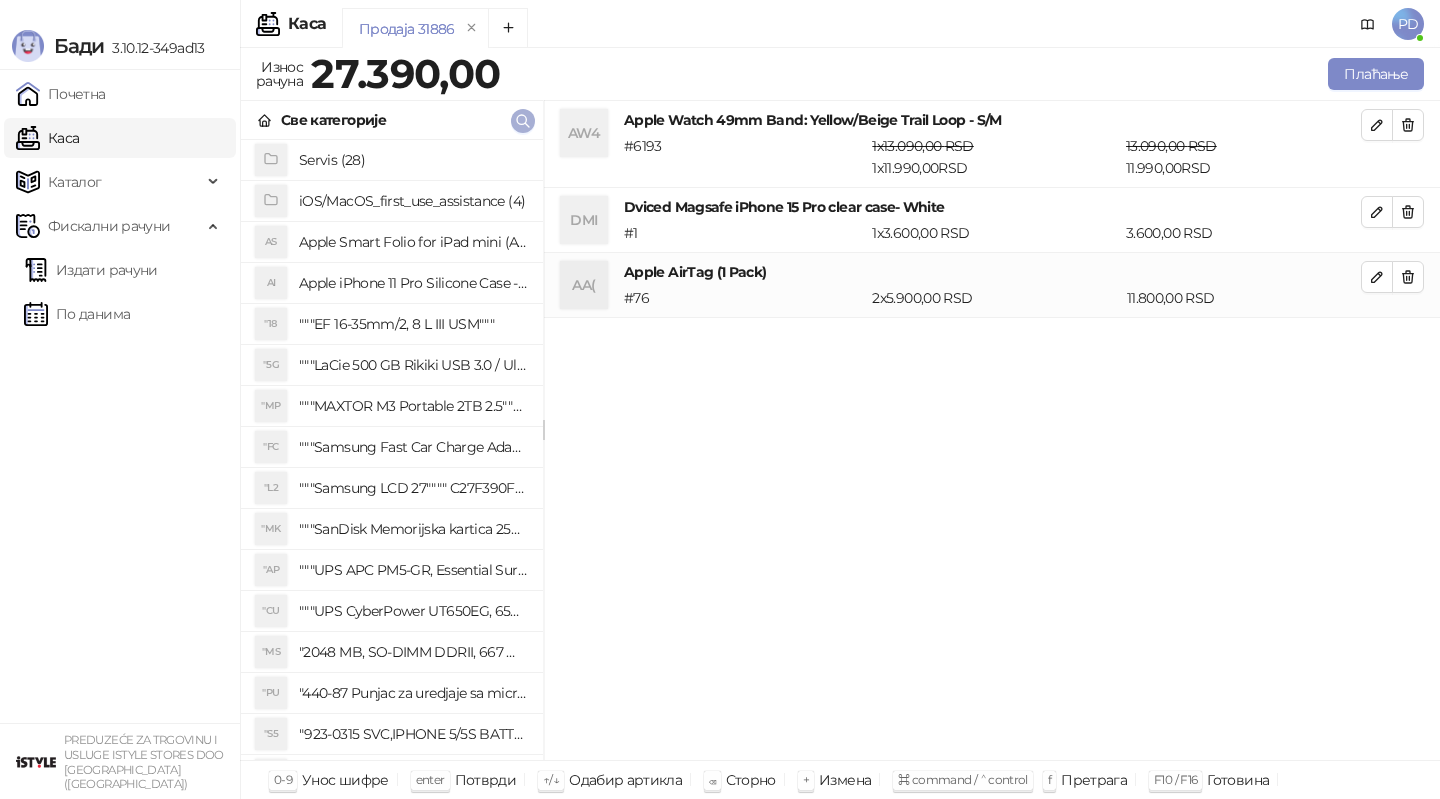 click 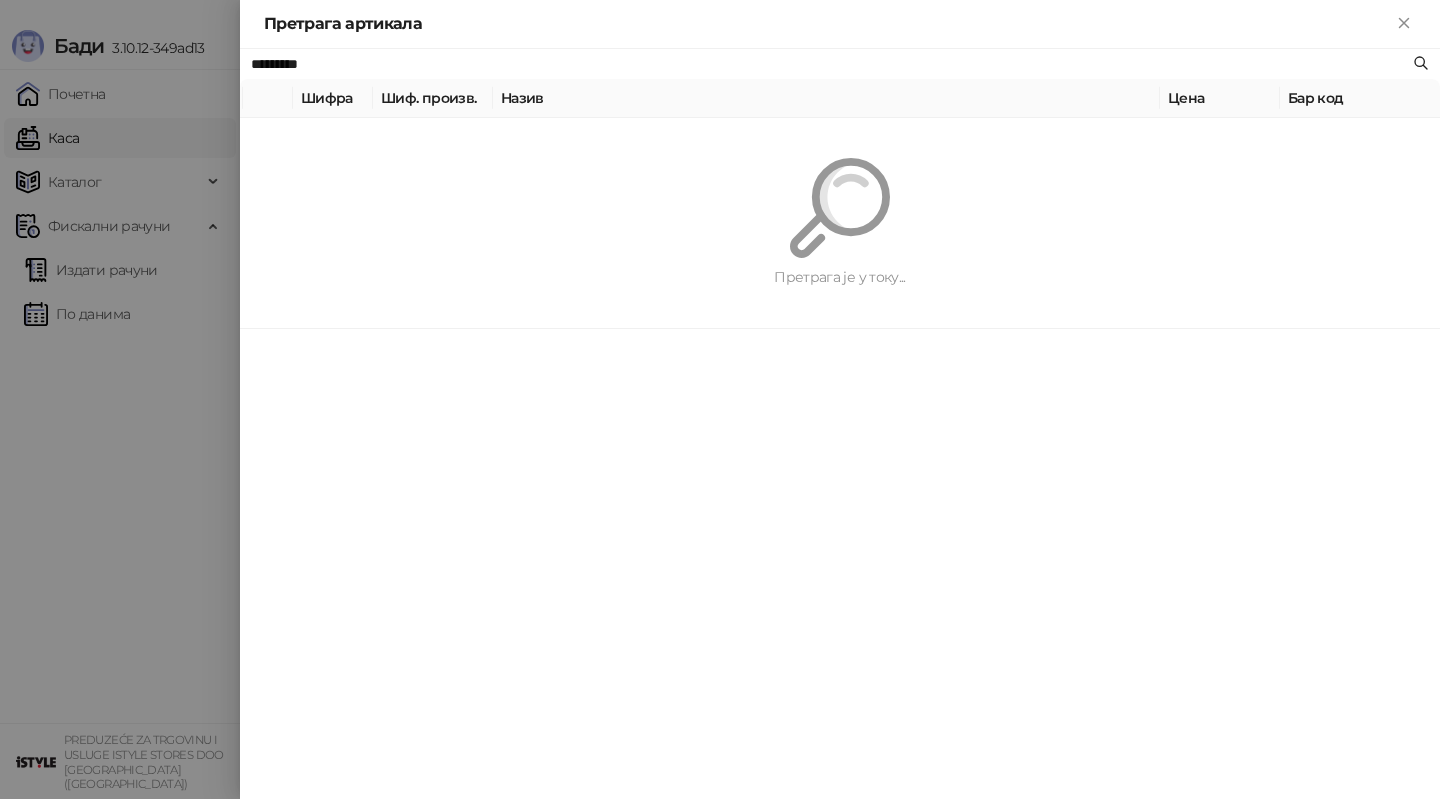 paste 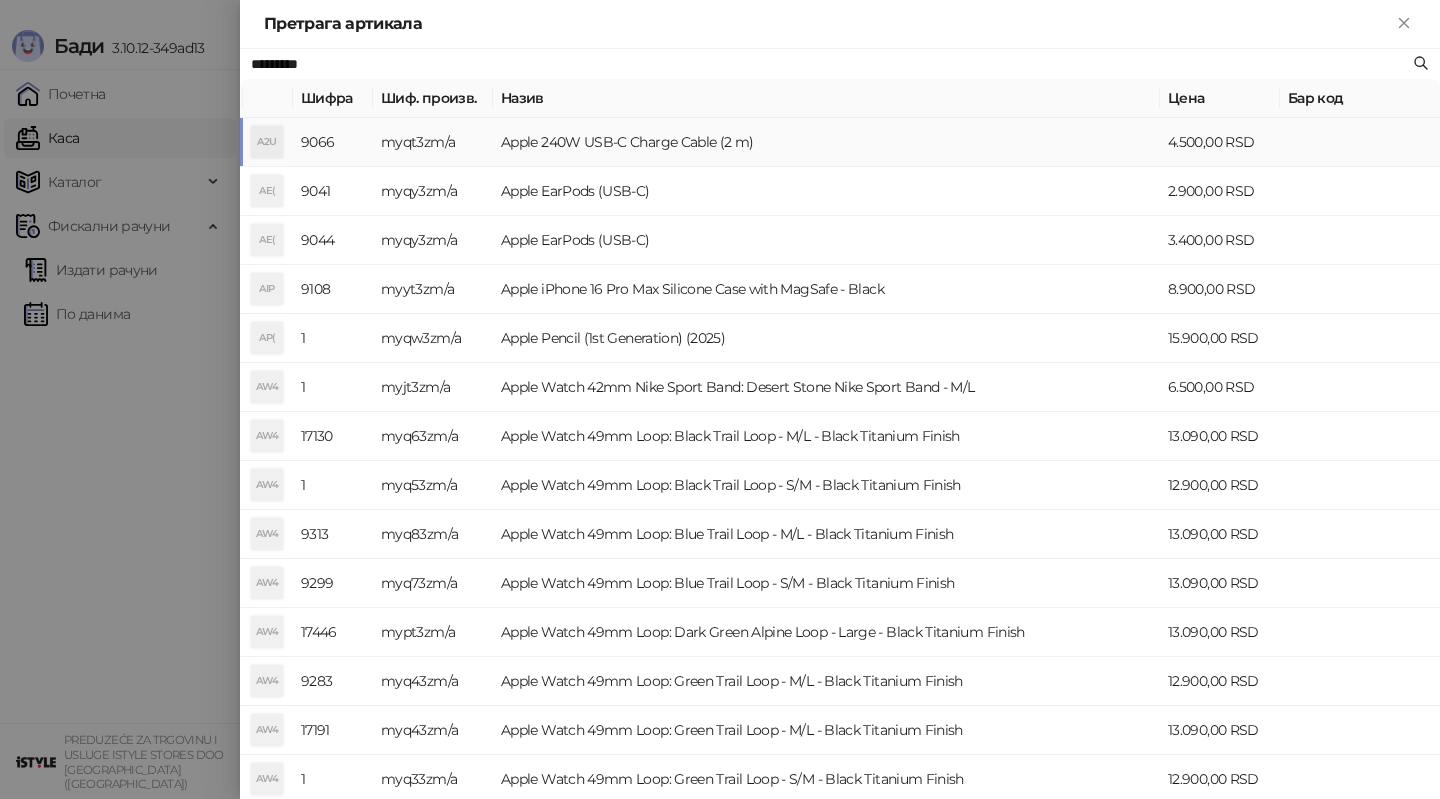 click on "myqt3zm/a" at bounding box center [433, 142] 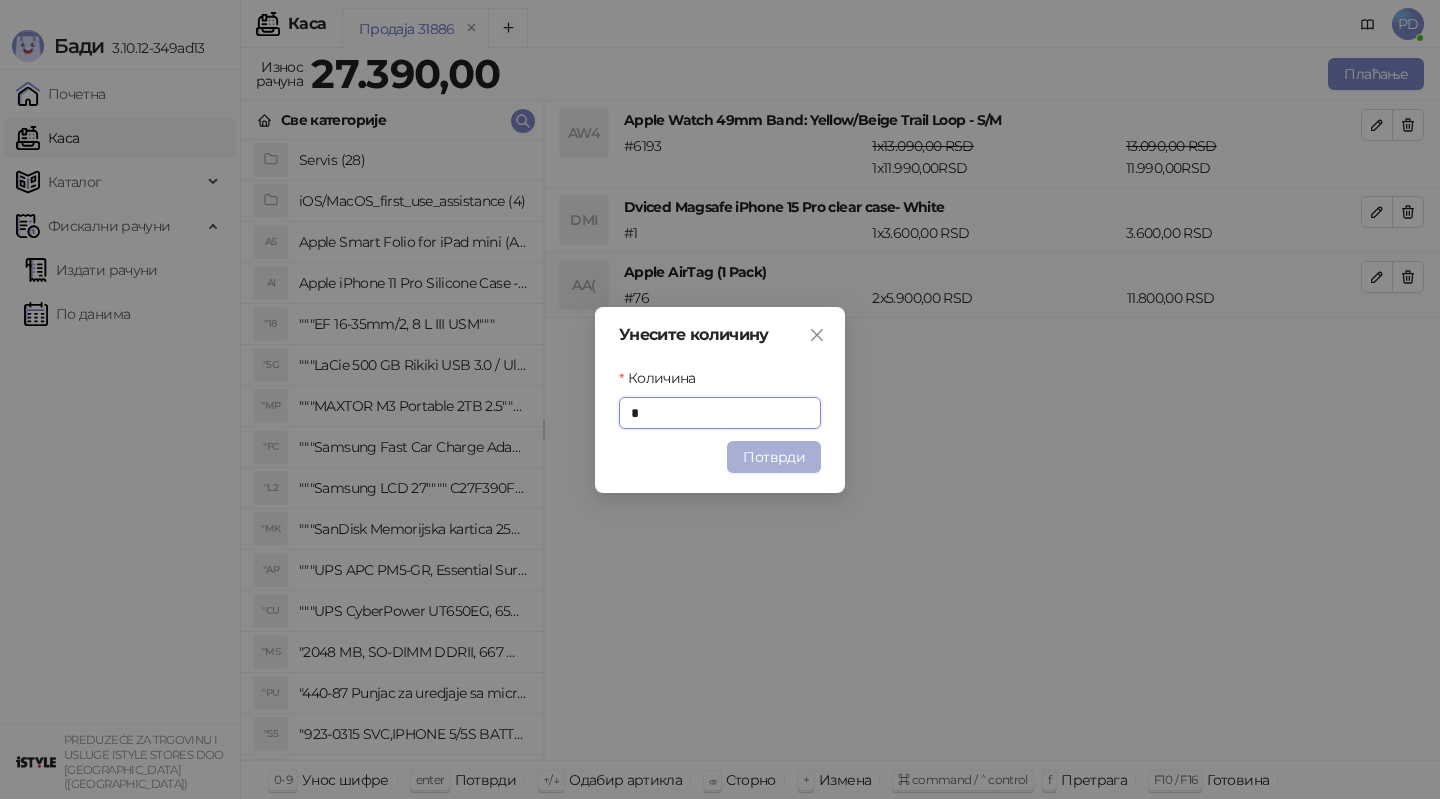 click on "Потврди" at bounding box center (774, 457) 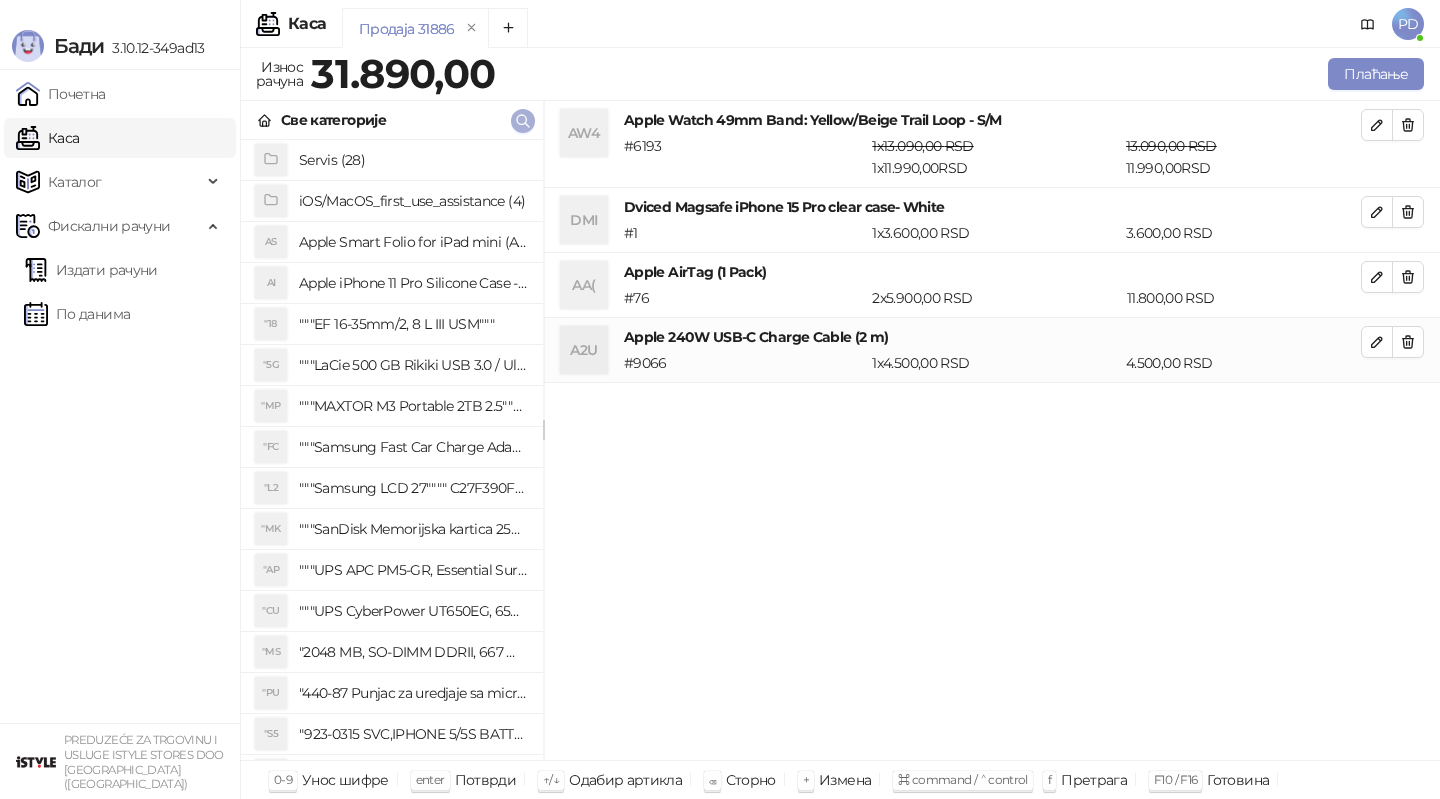 click 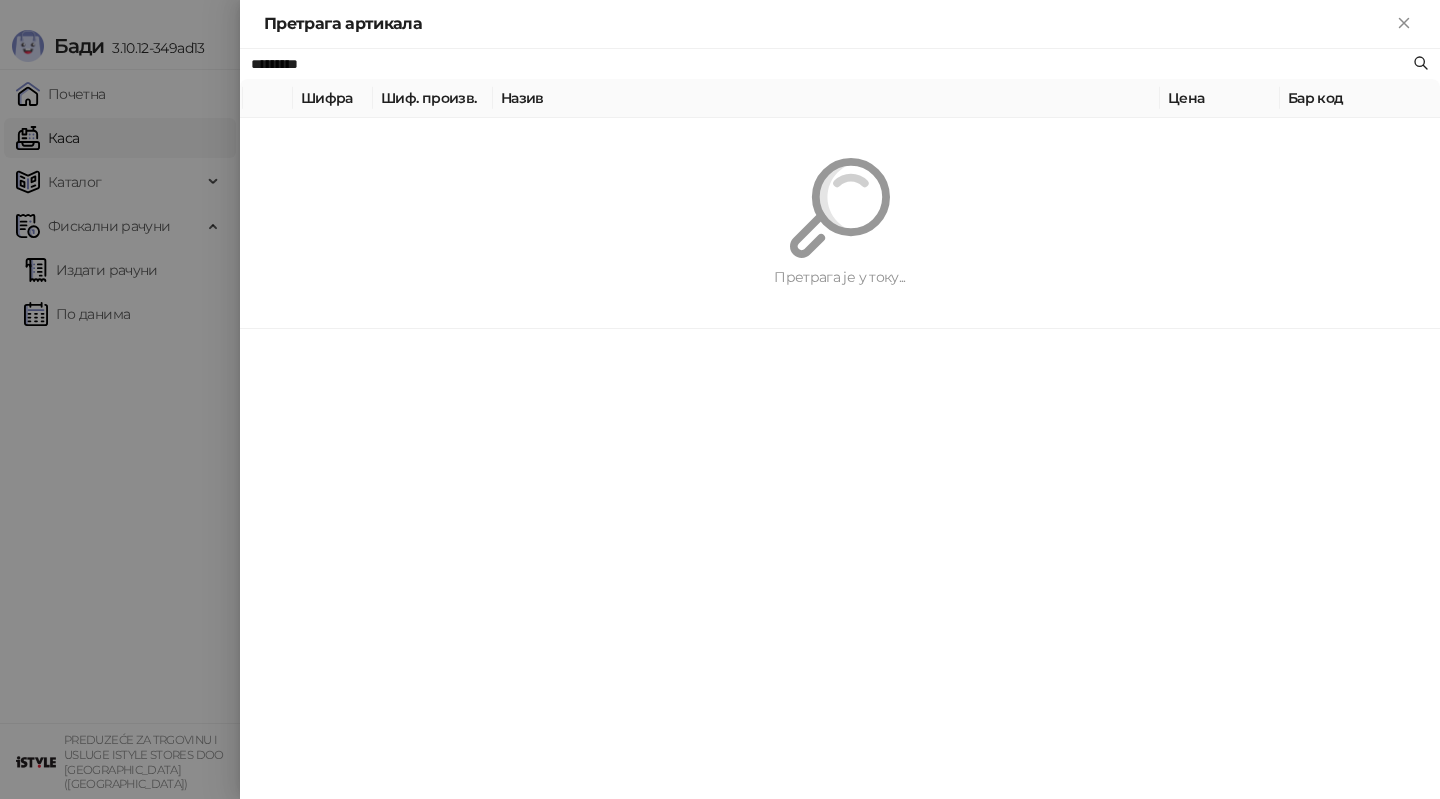 paste 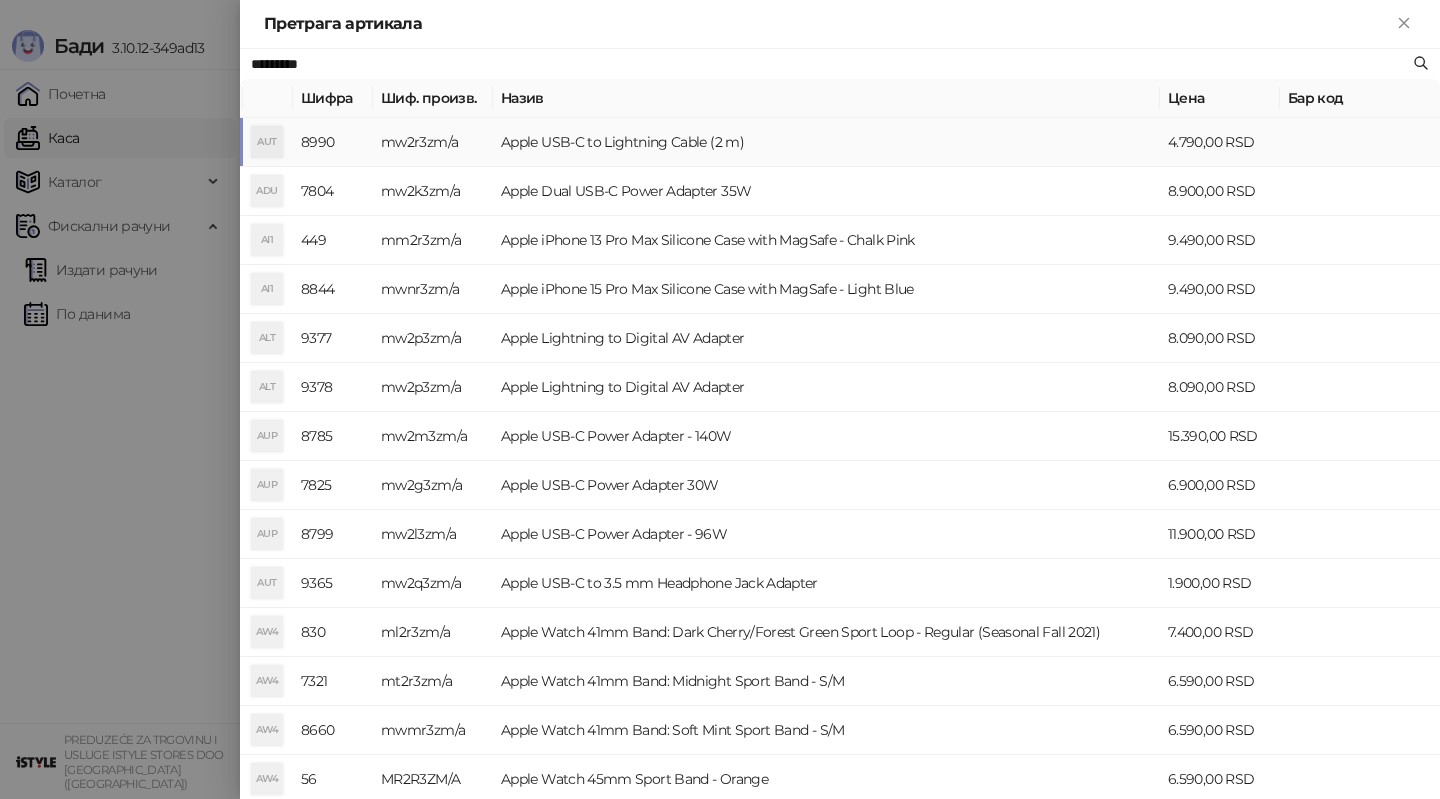 click on "mw2r3zm/a" at bounding box center (433, 142) 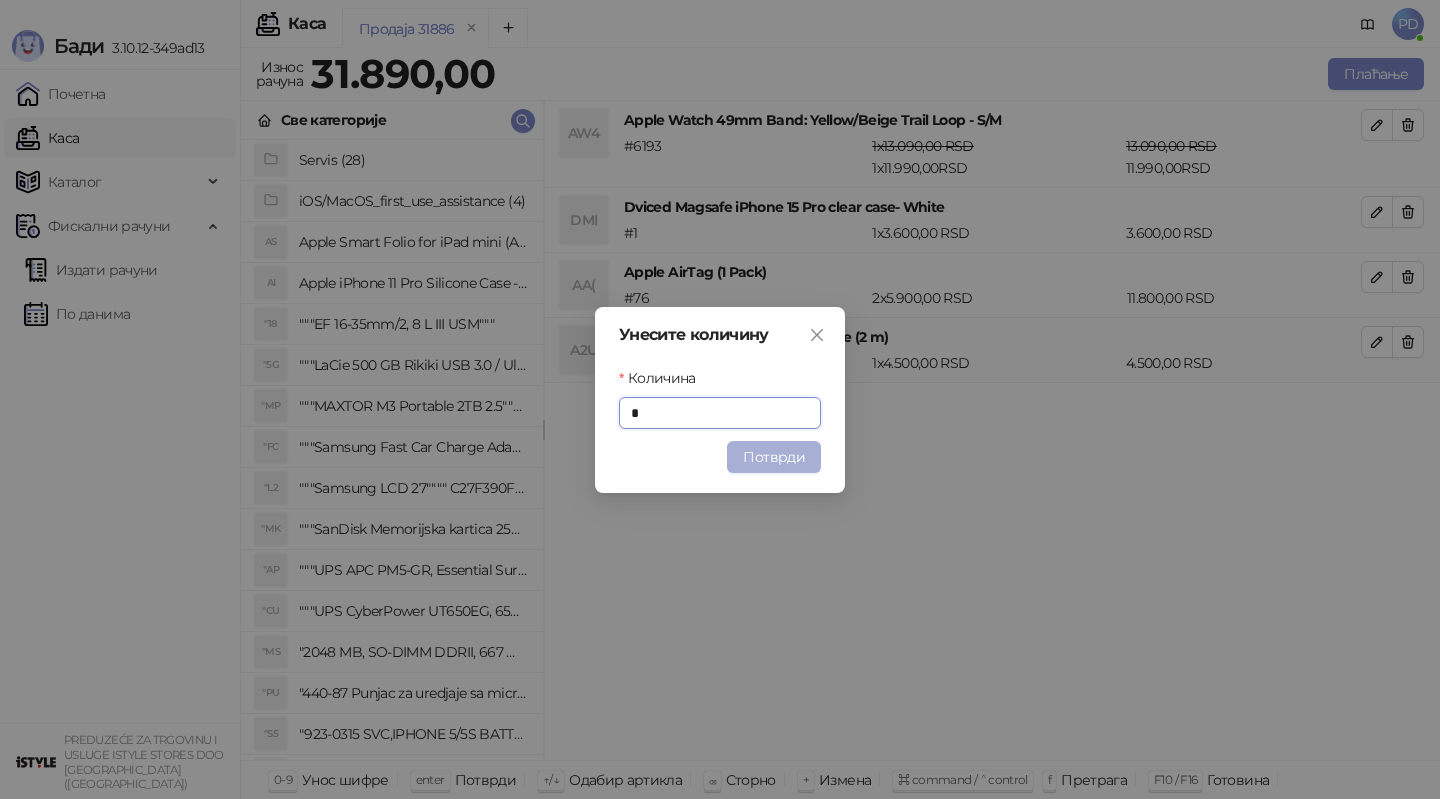 click on "Потврди" at bounding box center [774, 457] 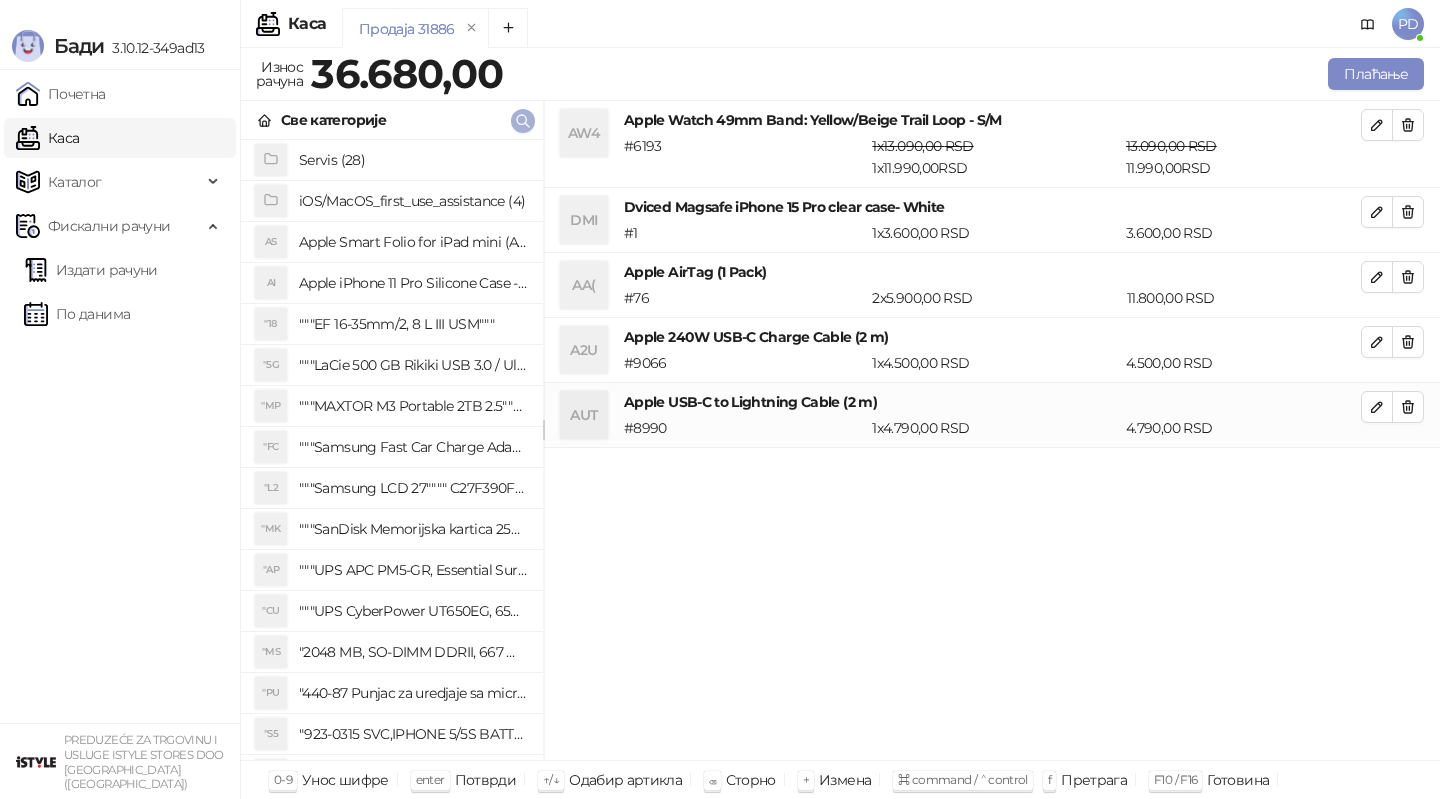 click 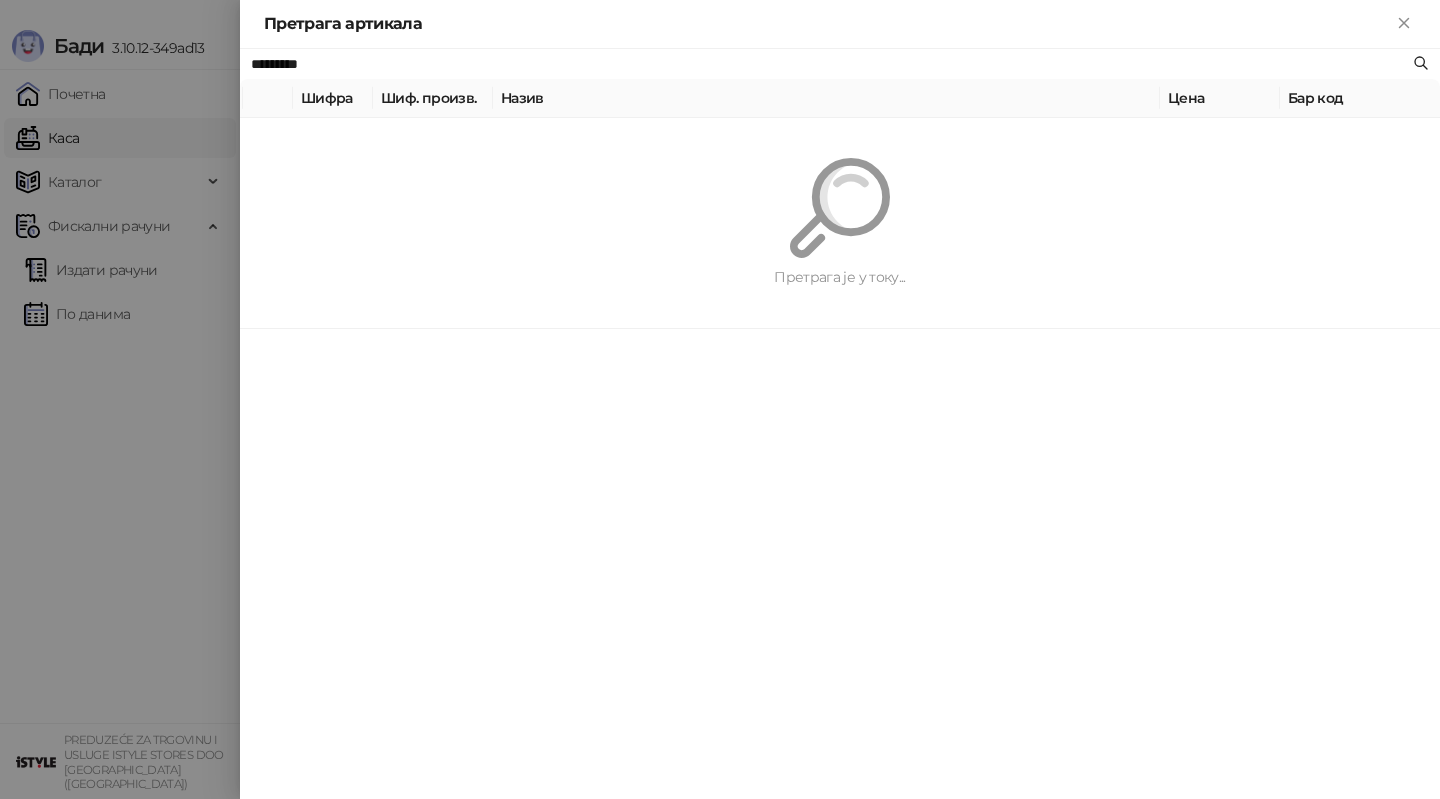 paste 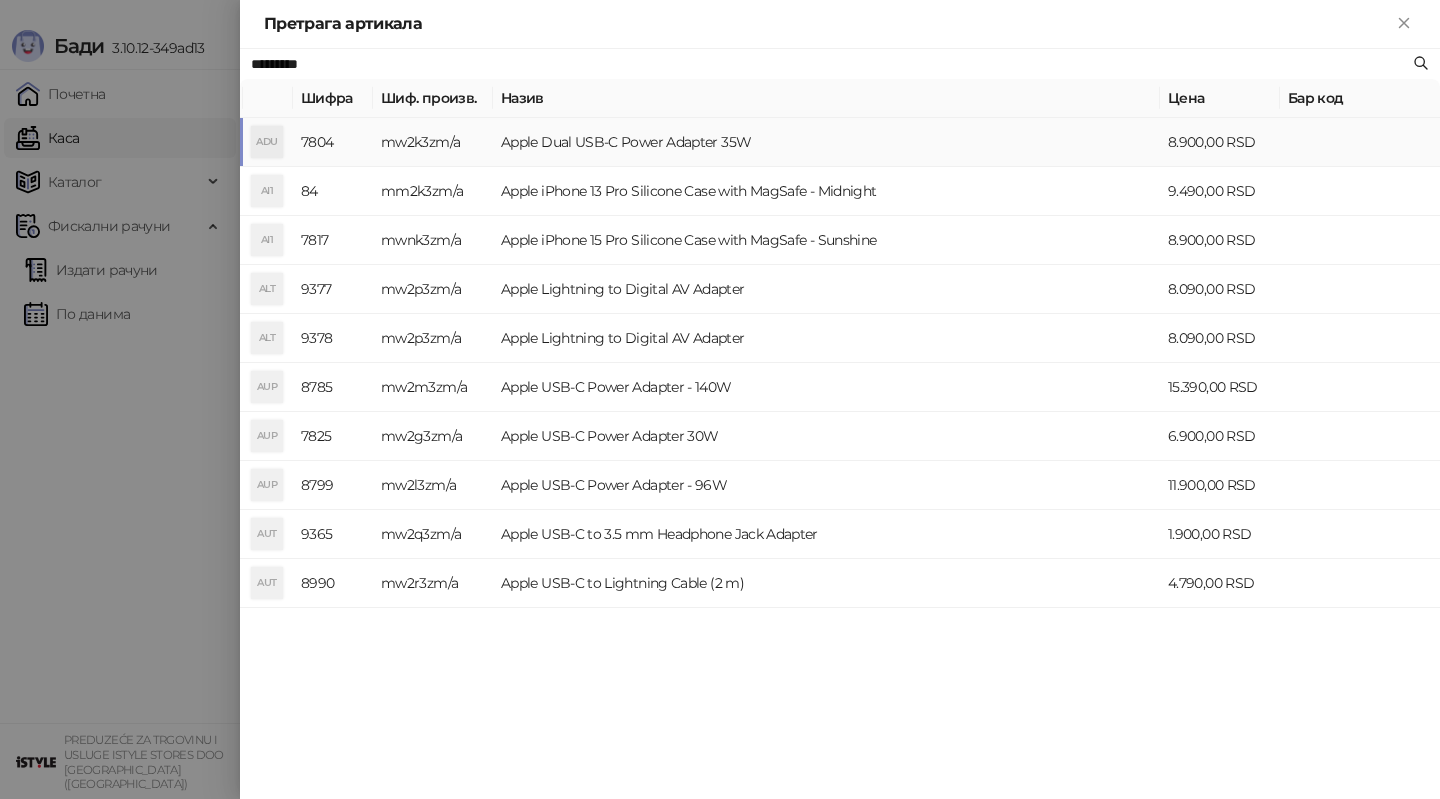 click on "mw2k3zm/a" at bounding box center [433, 142] 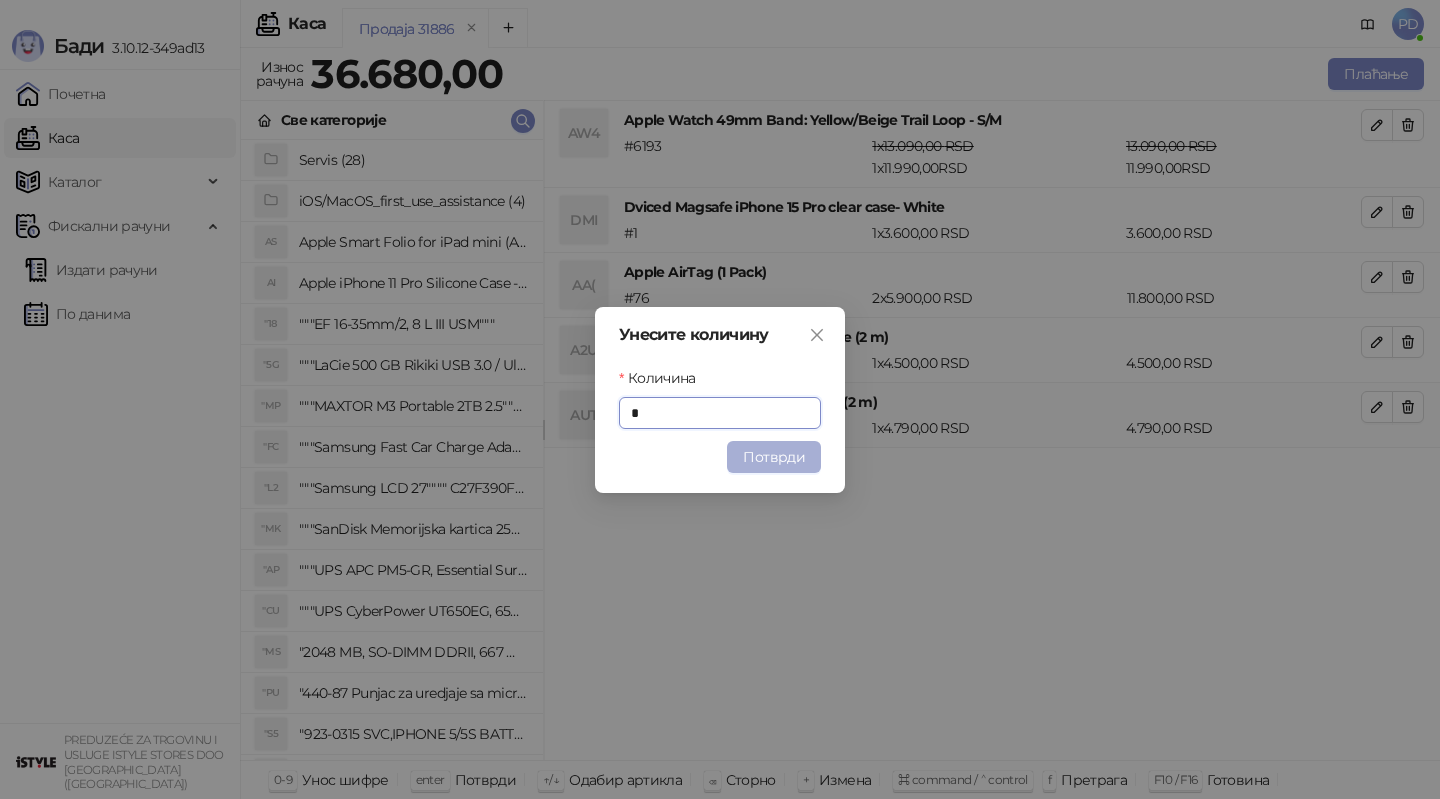 click on "Потврди" at bounding box center (774, 457) 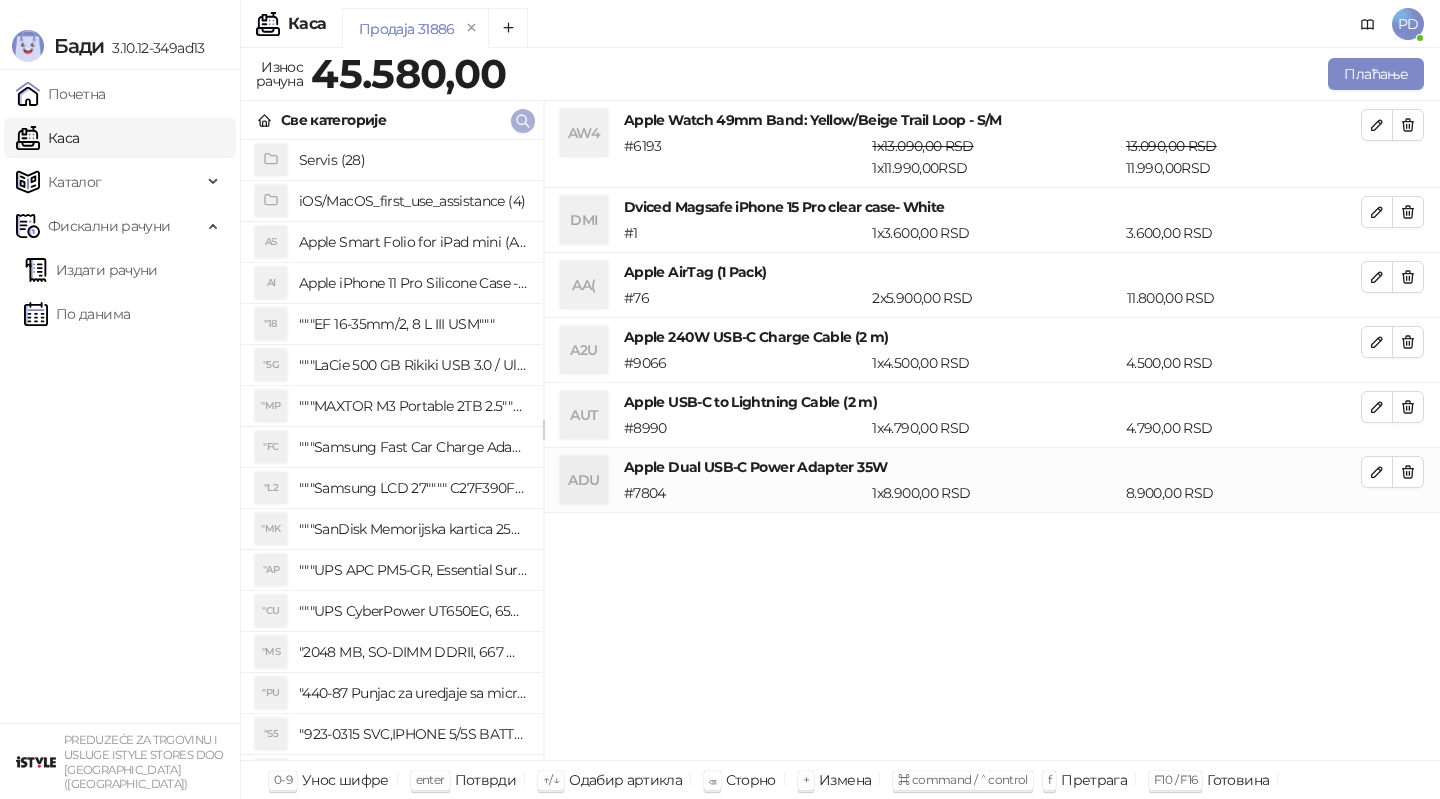 click 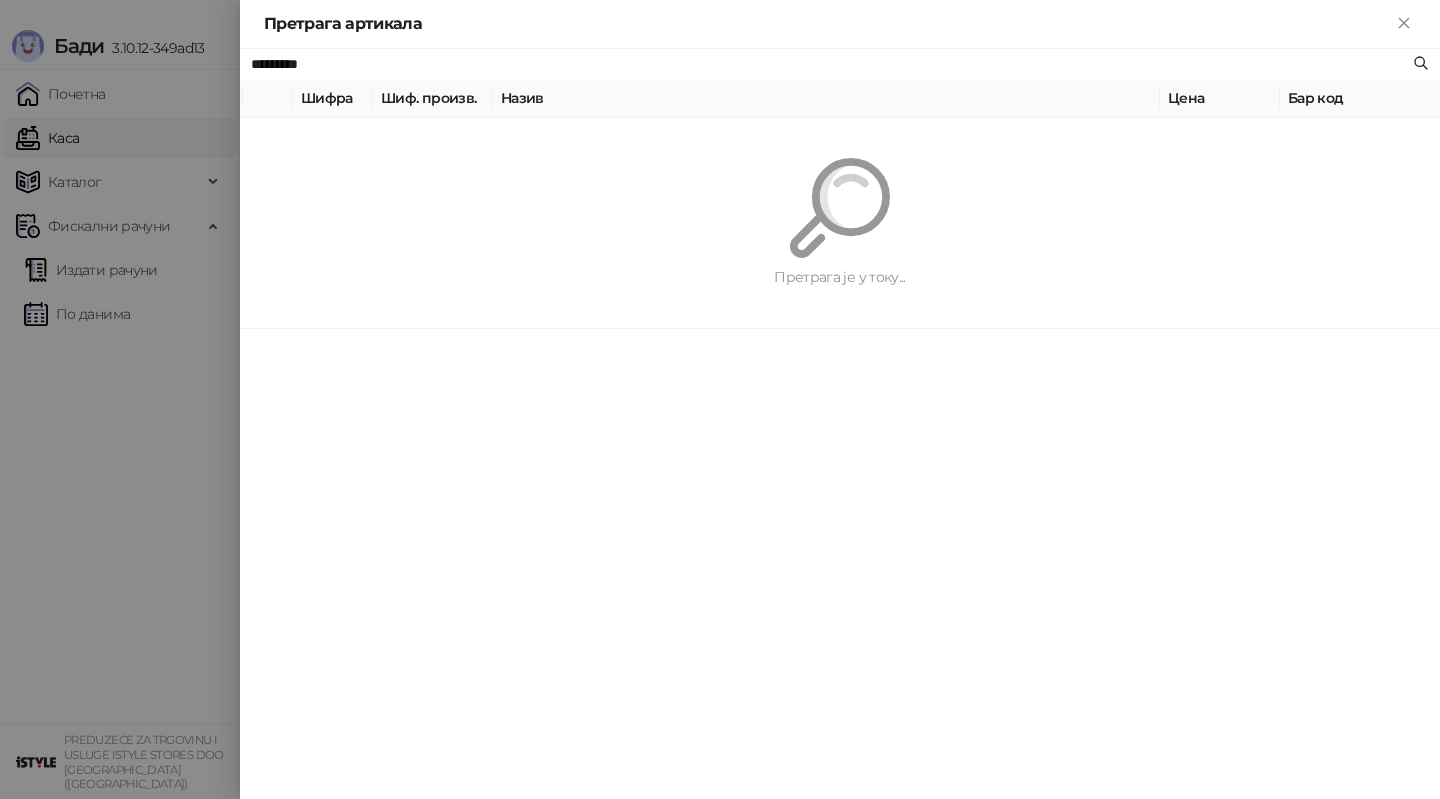 paste on "**********" 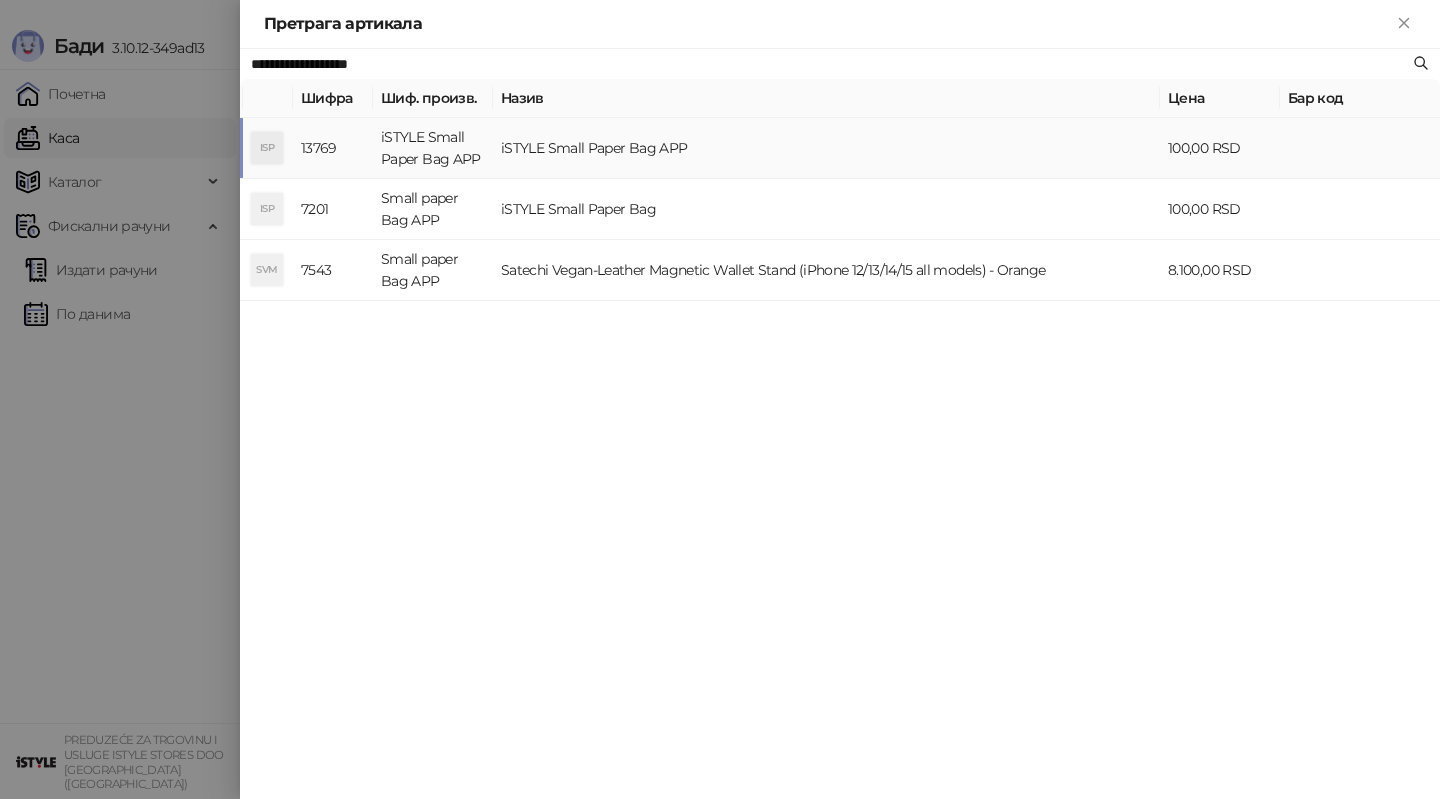 type on "**********" 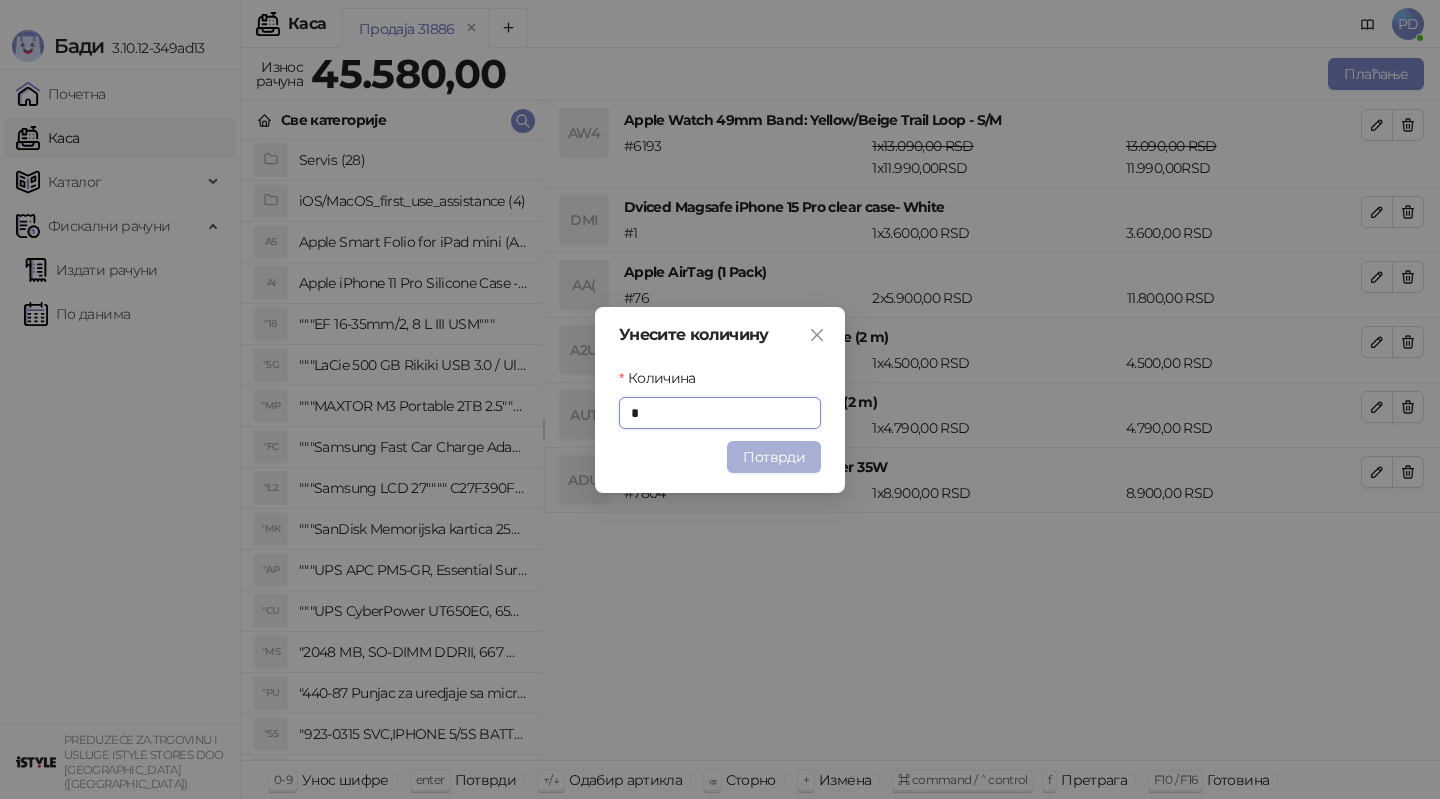 click on "Потврди" at bounding box center (774, 457) 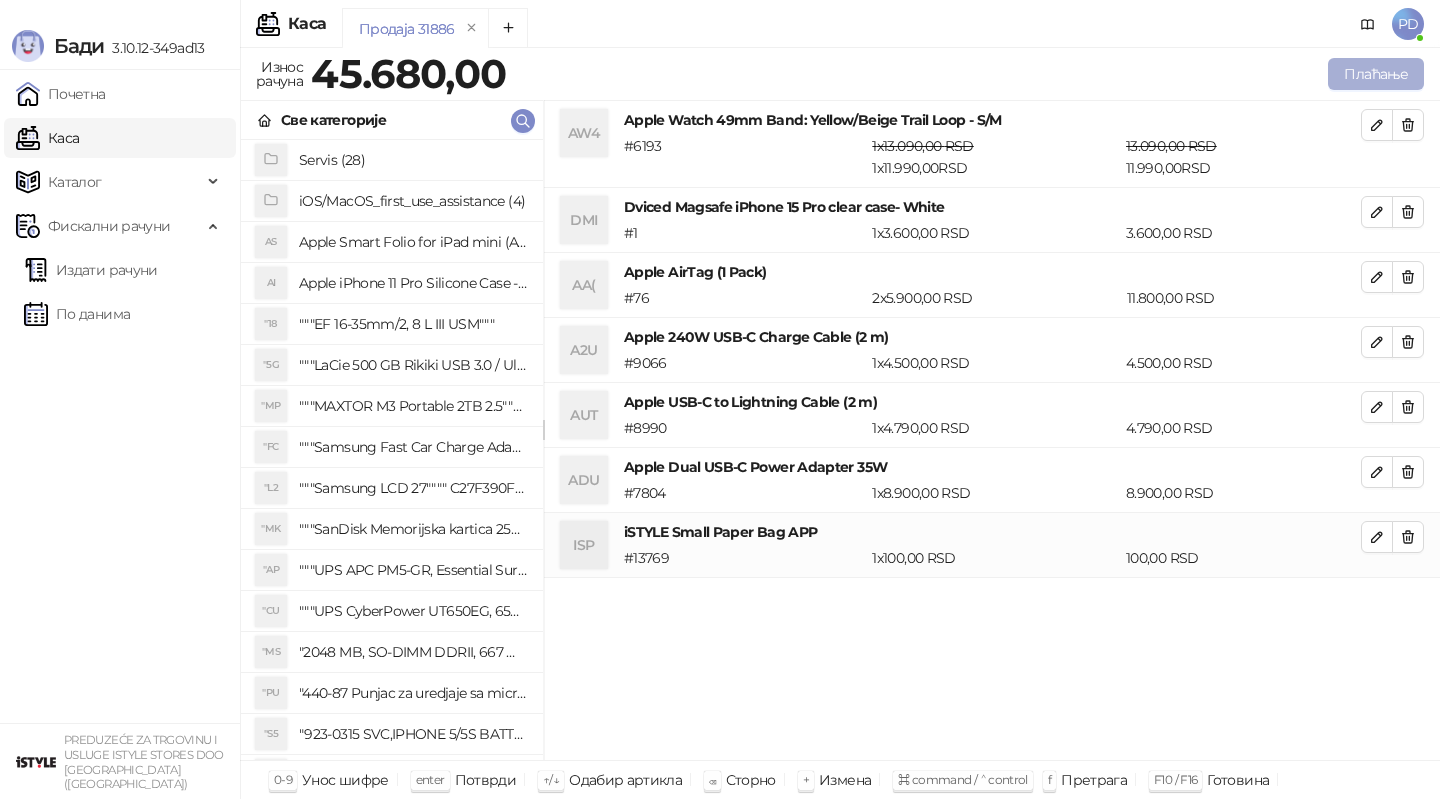 click on "Плаћање" at bounding box center [1376, 74] 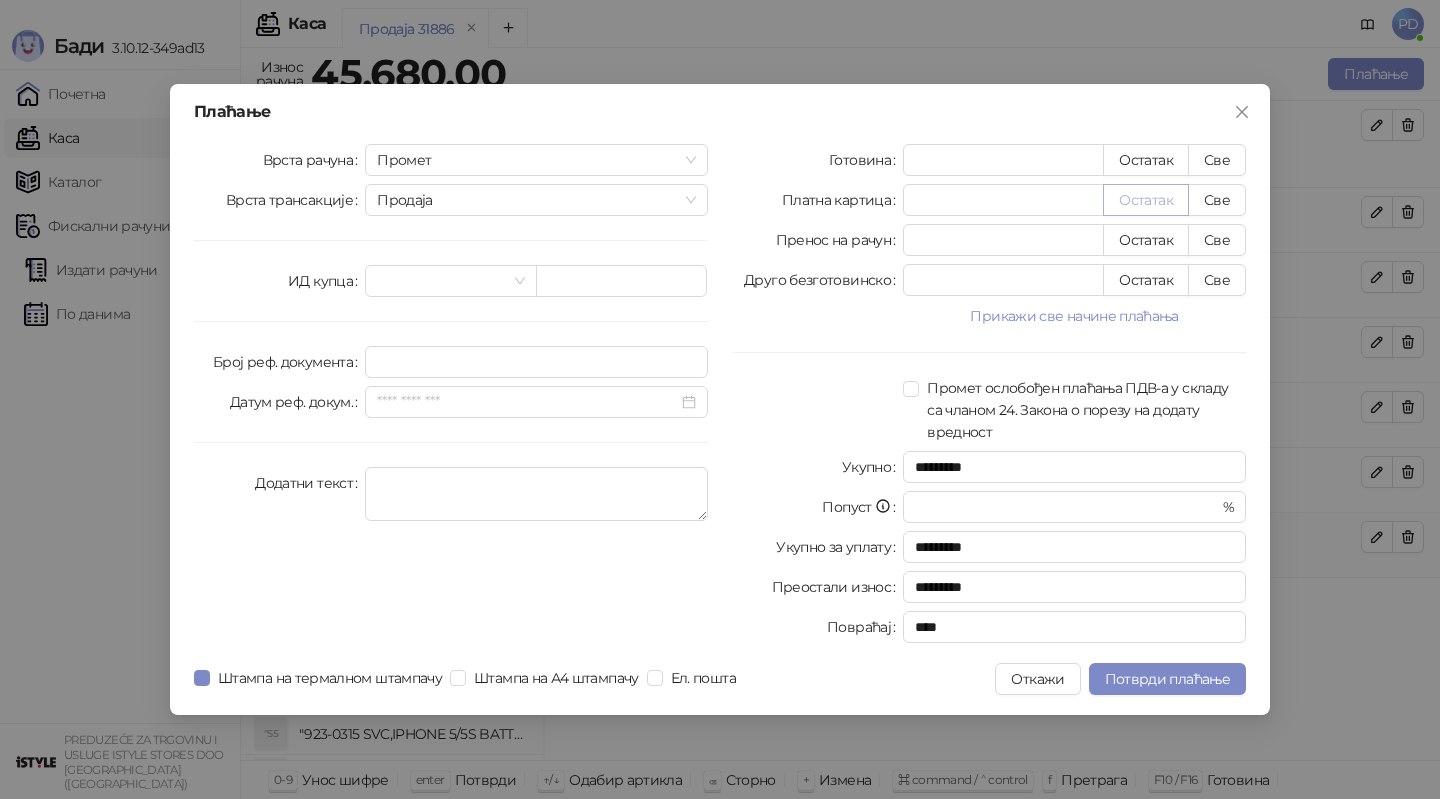 click on "Остатак" at bounding box center (1146, 200) 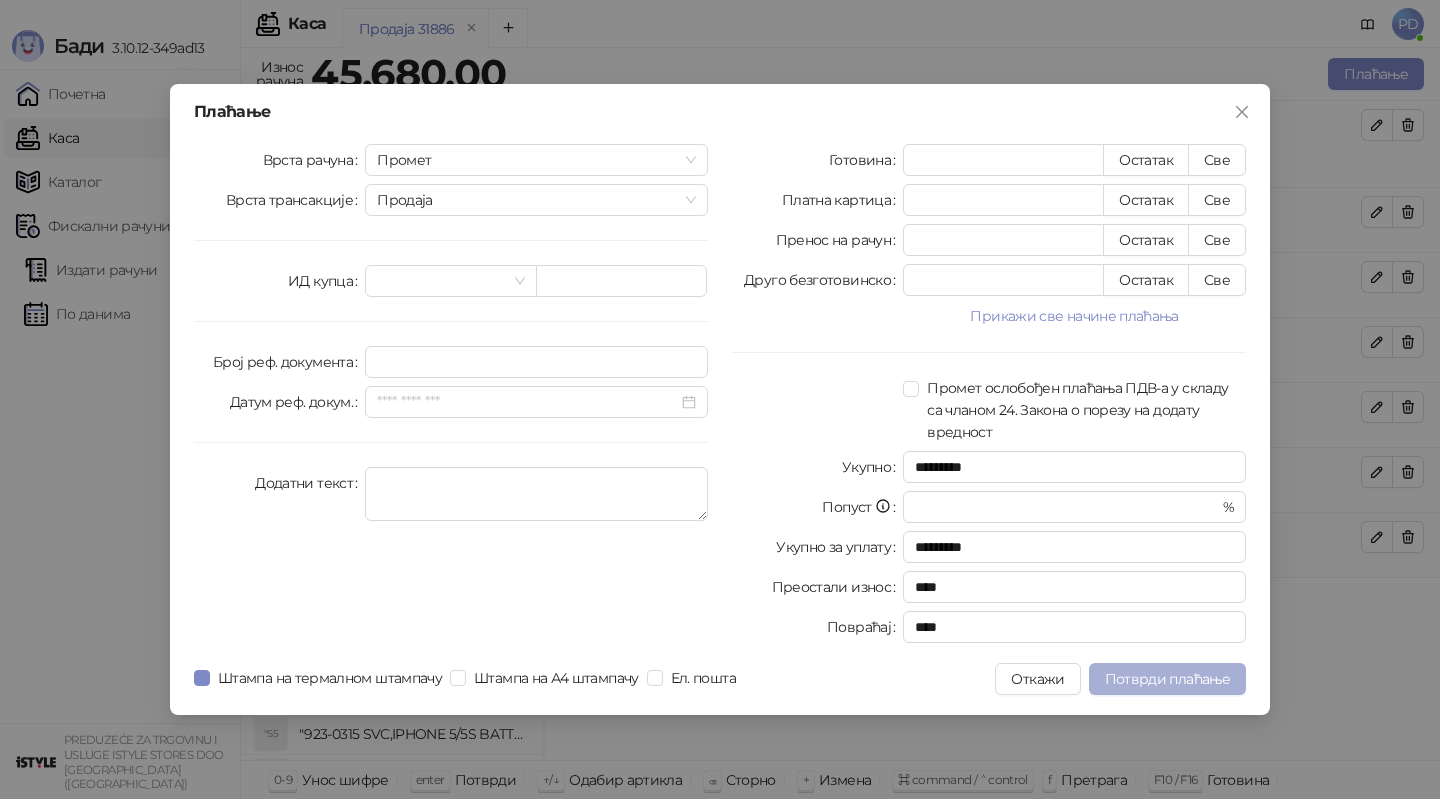 click on "Потврди плаћање" at bounding box center (1167, 679) 